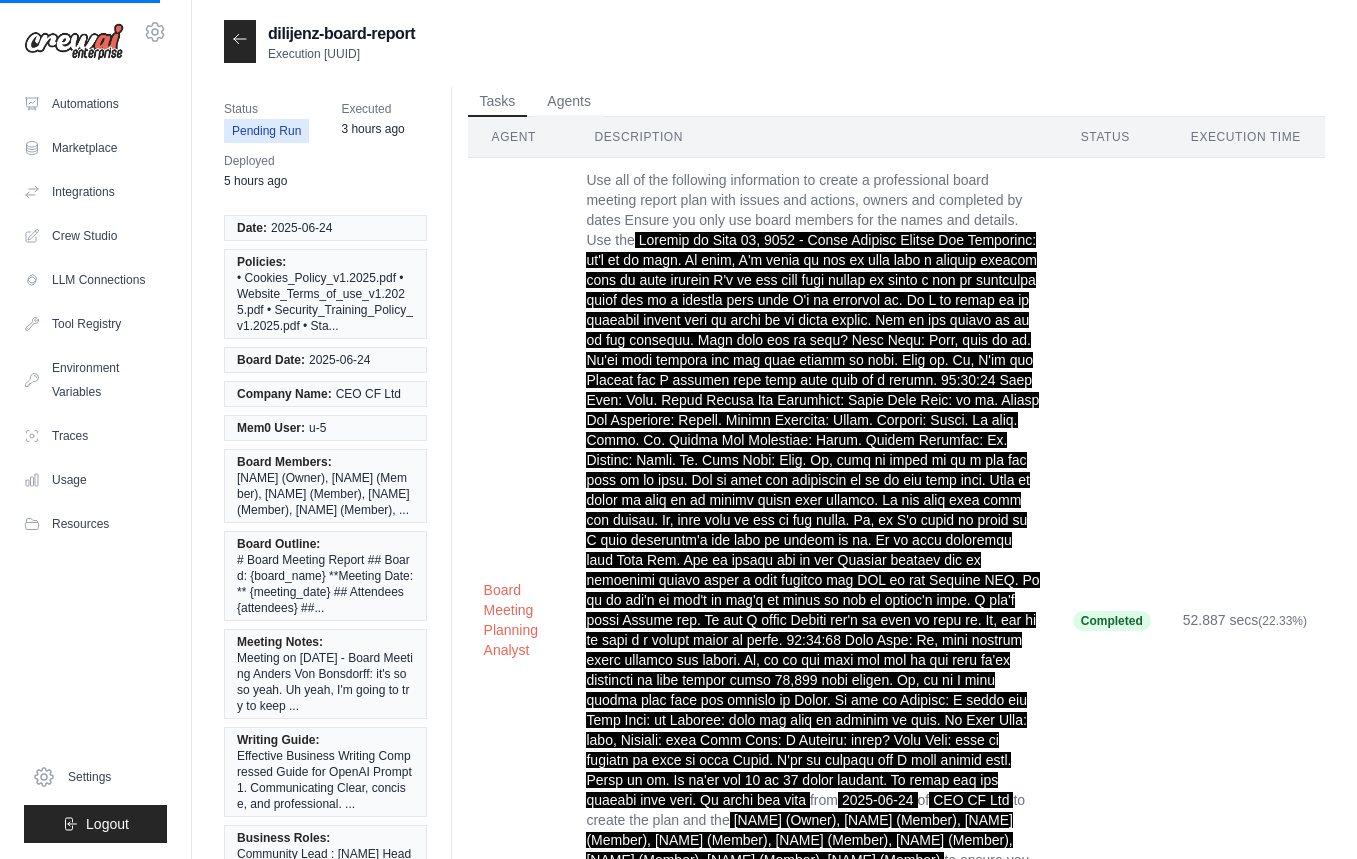 scroll, scrollTop: 0, scrollLeft: 0, axis: both 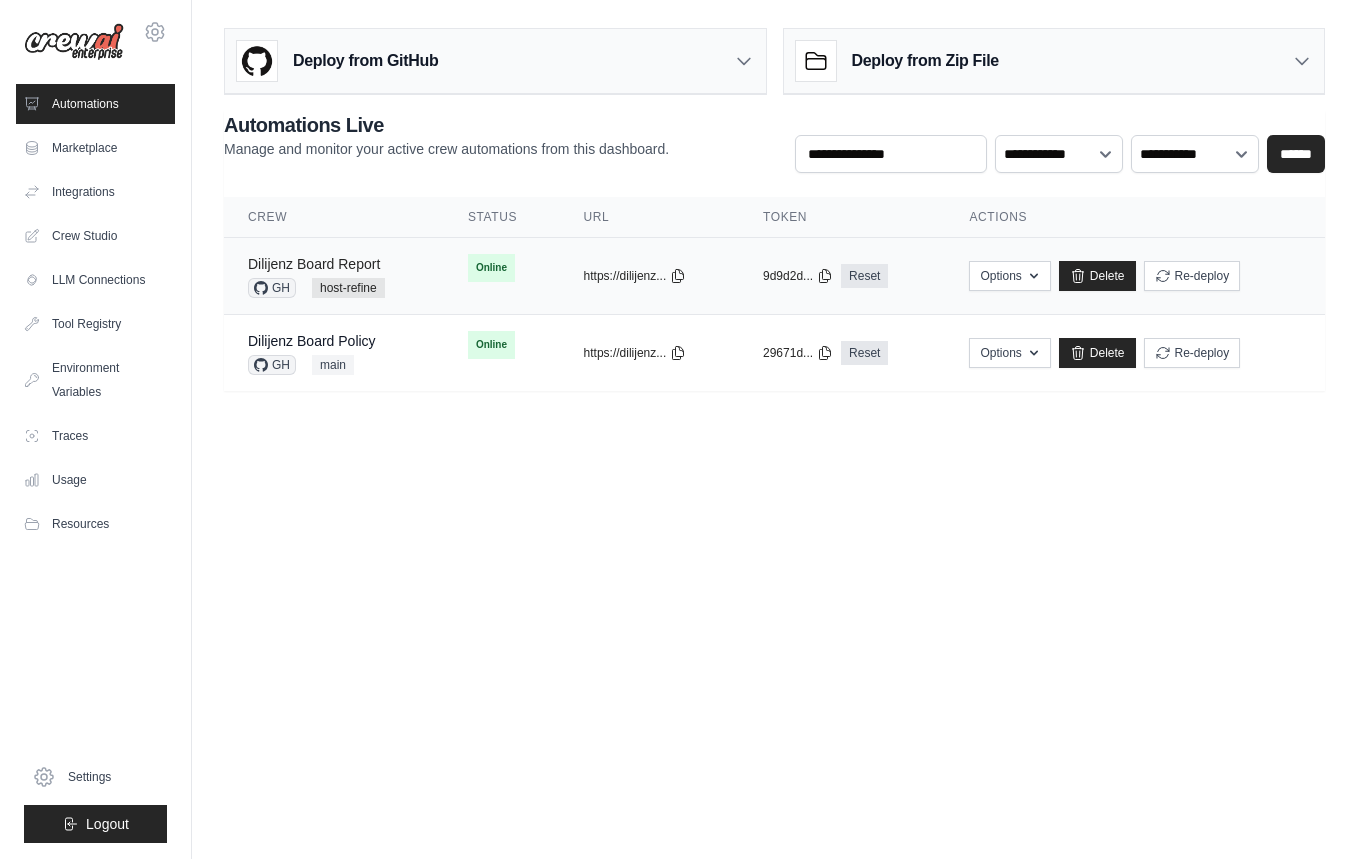 click on "Dilijenz Board Report" at bounding box center (314, 264) 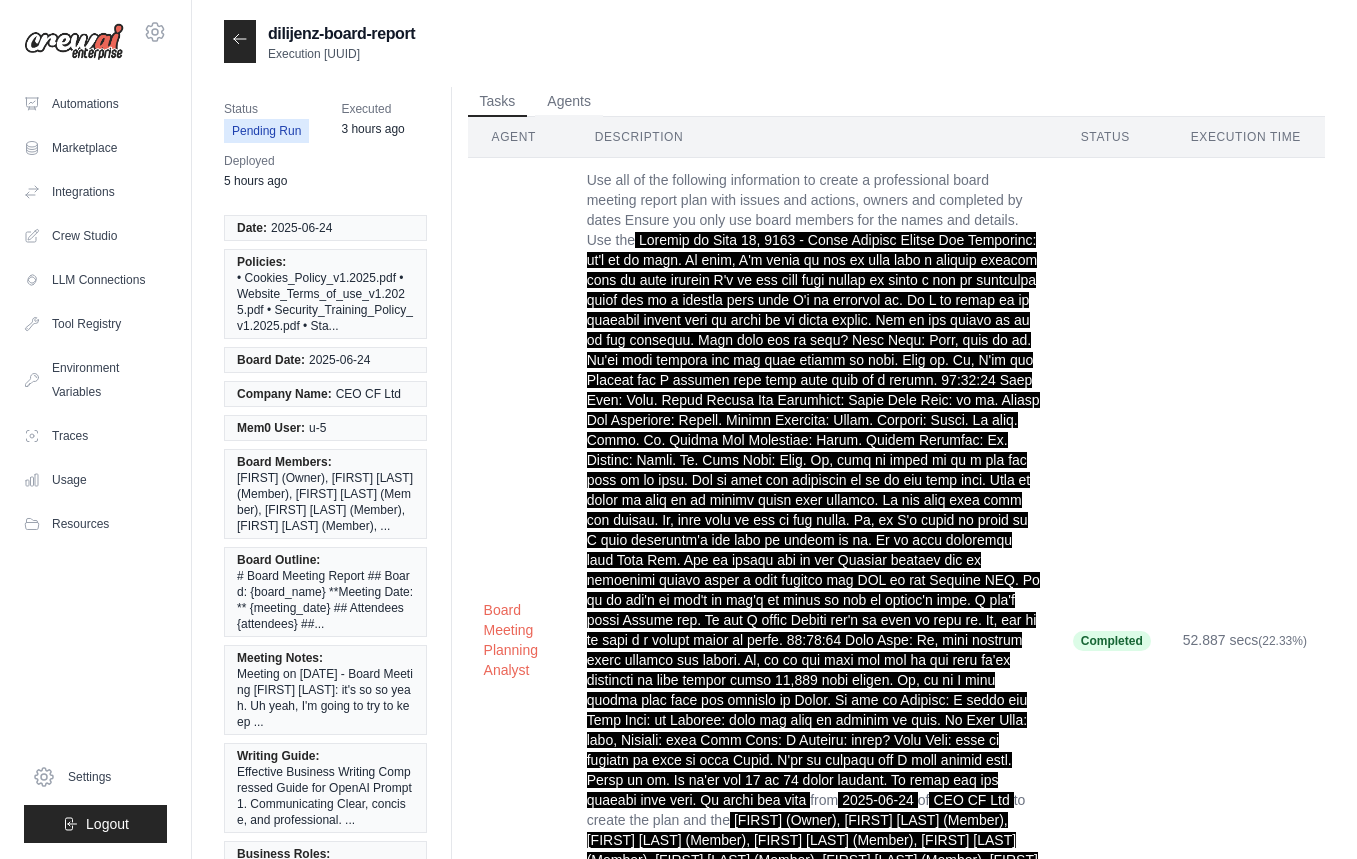 scroll, scrollTop: 0, scrollLeft: 0, axis: both 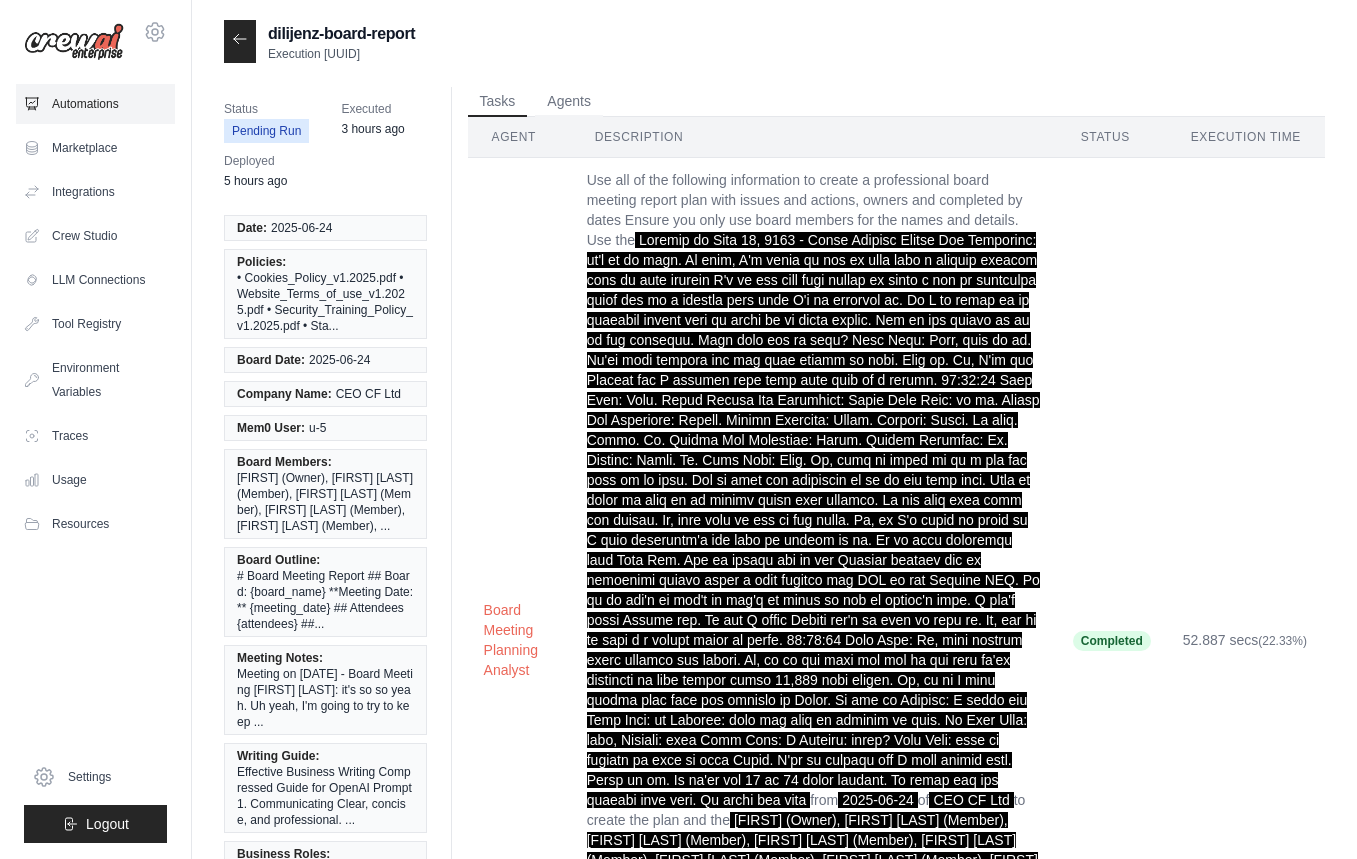 click on "Automations" at bounding box center [95, 104] 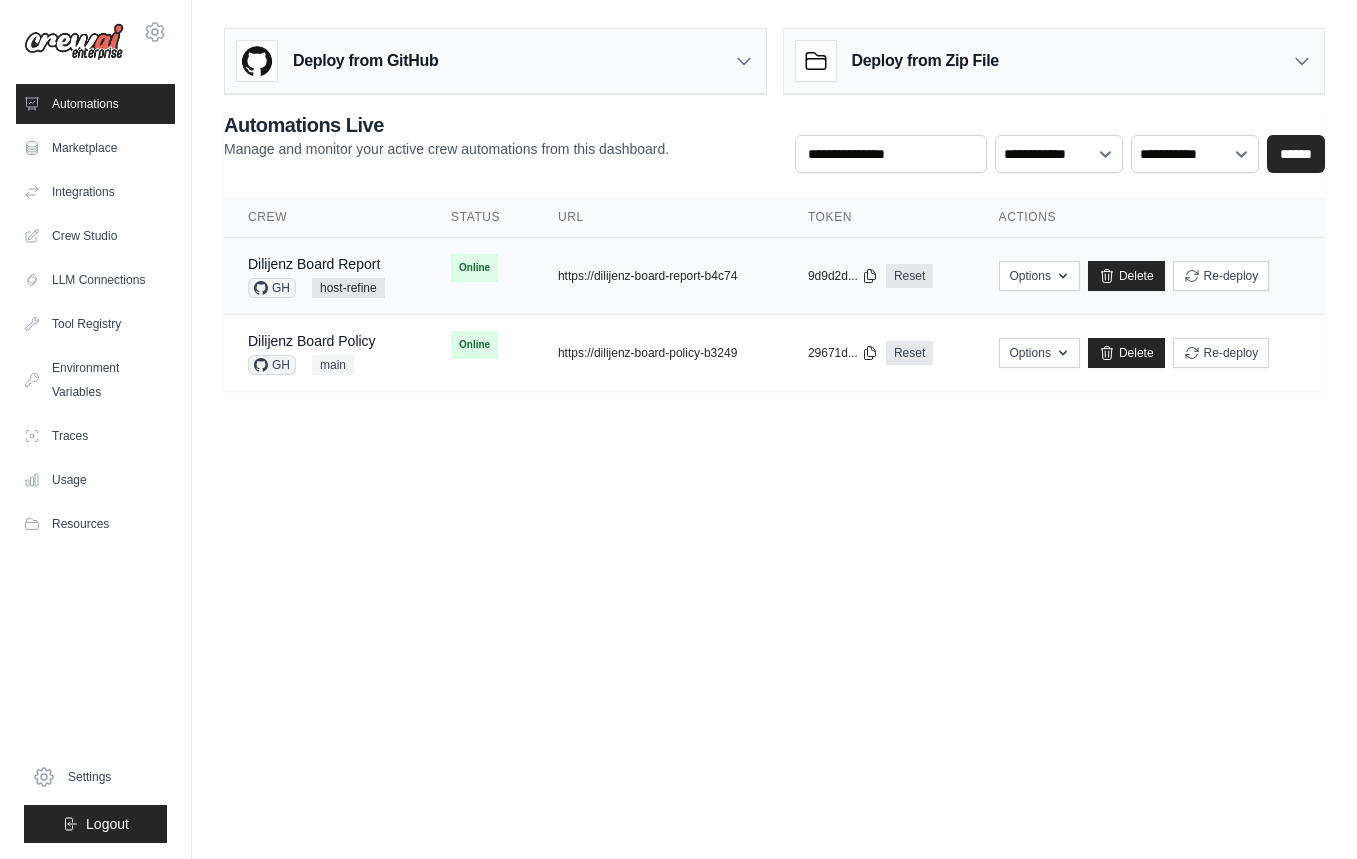 click on "Dilijenz Board Report
GH
host-refine" at bounding box center (325, 276) 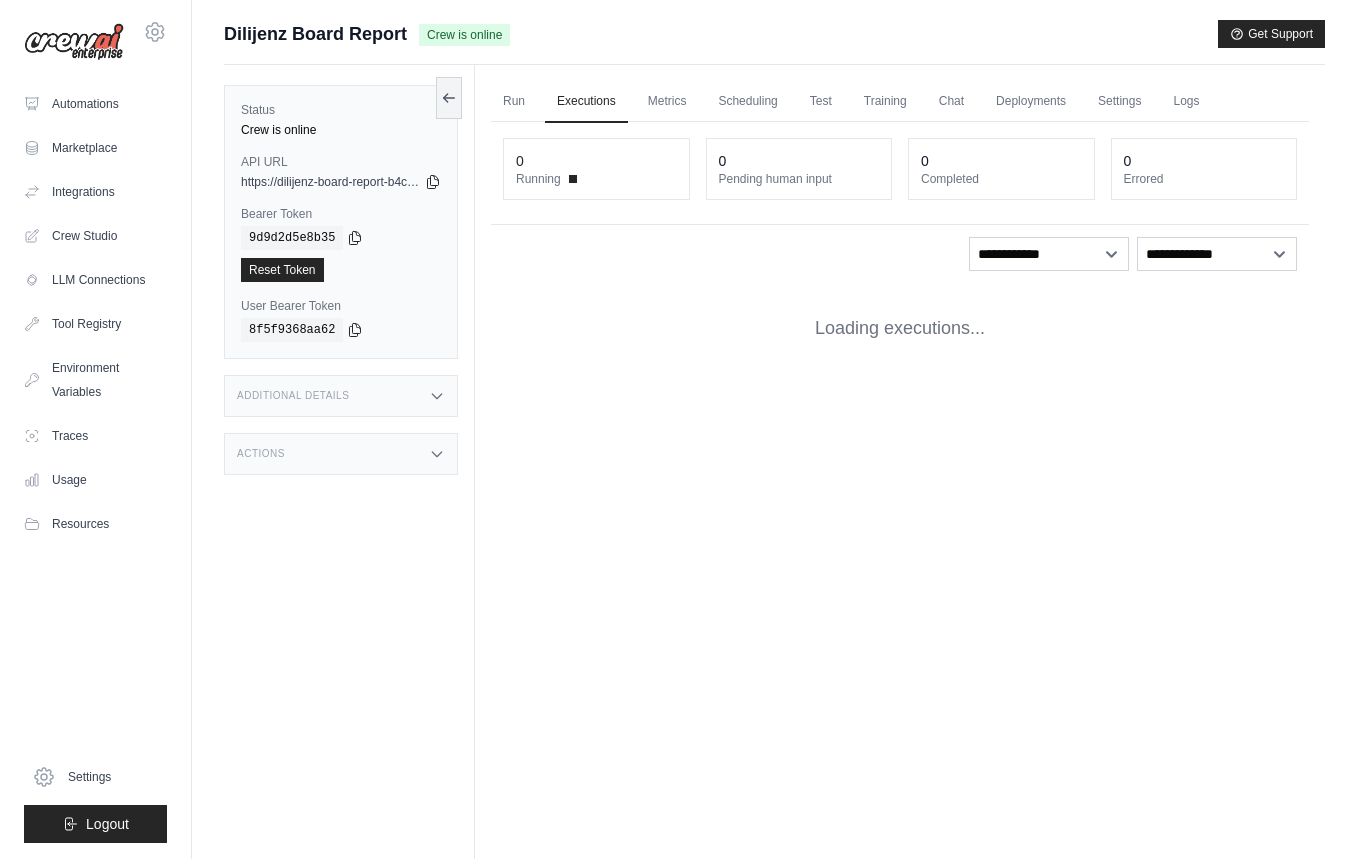 scroll, scrollTop: 0, scrollLeft: 0, axis: both 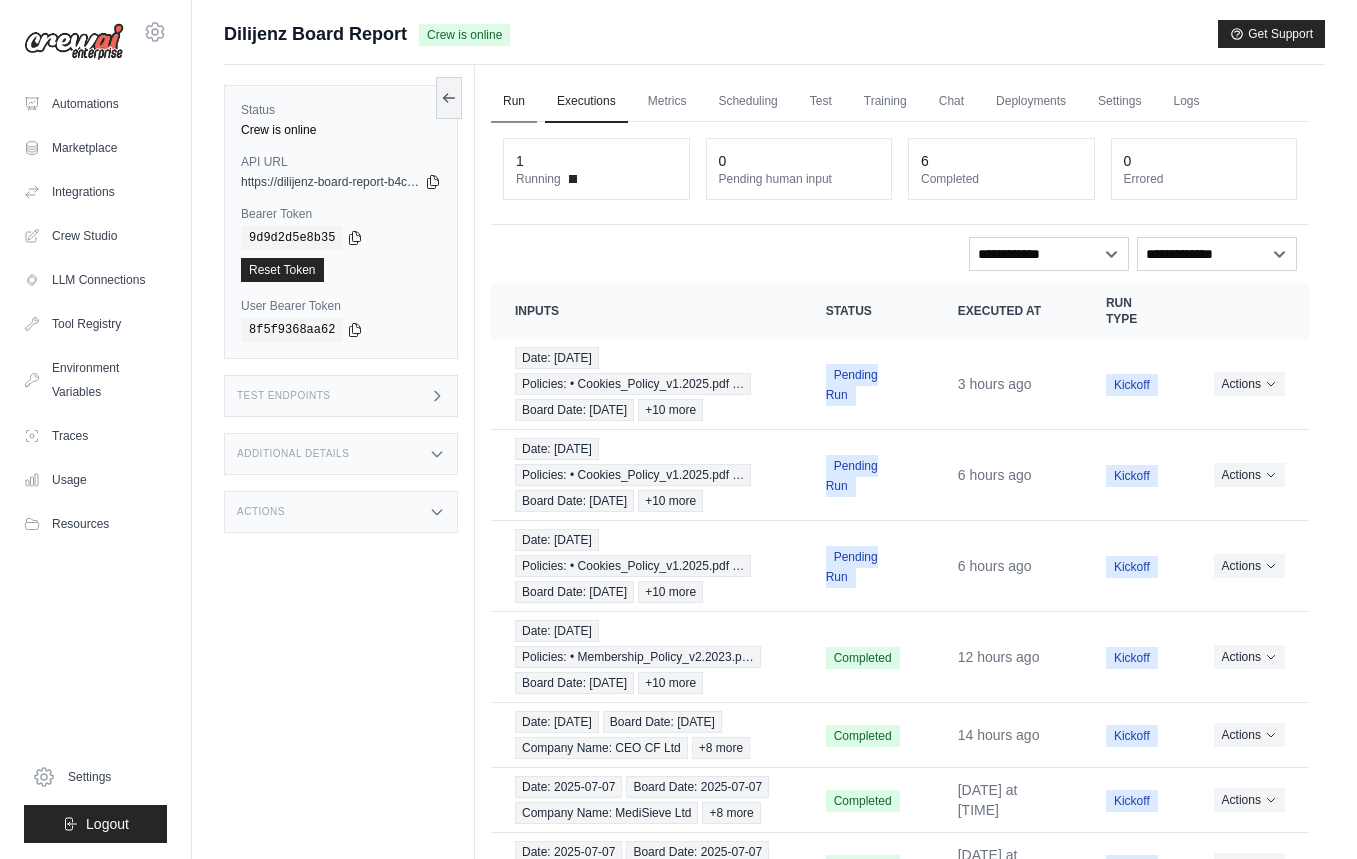 click on "Run" at bounding box center (514, 102) 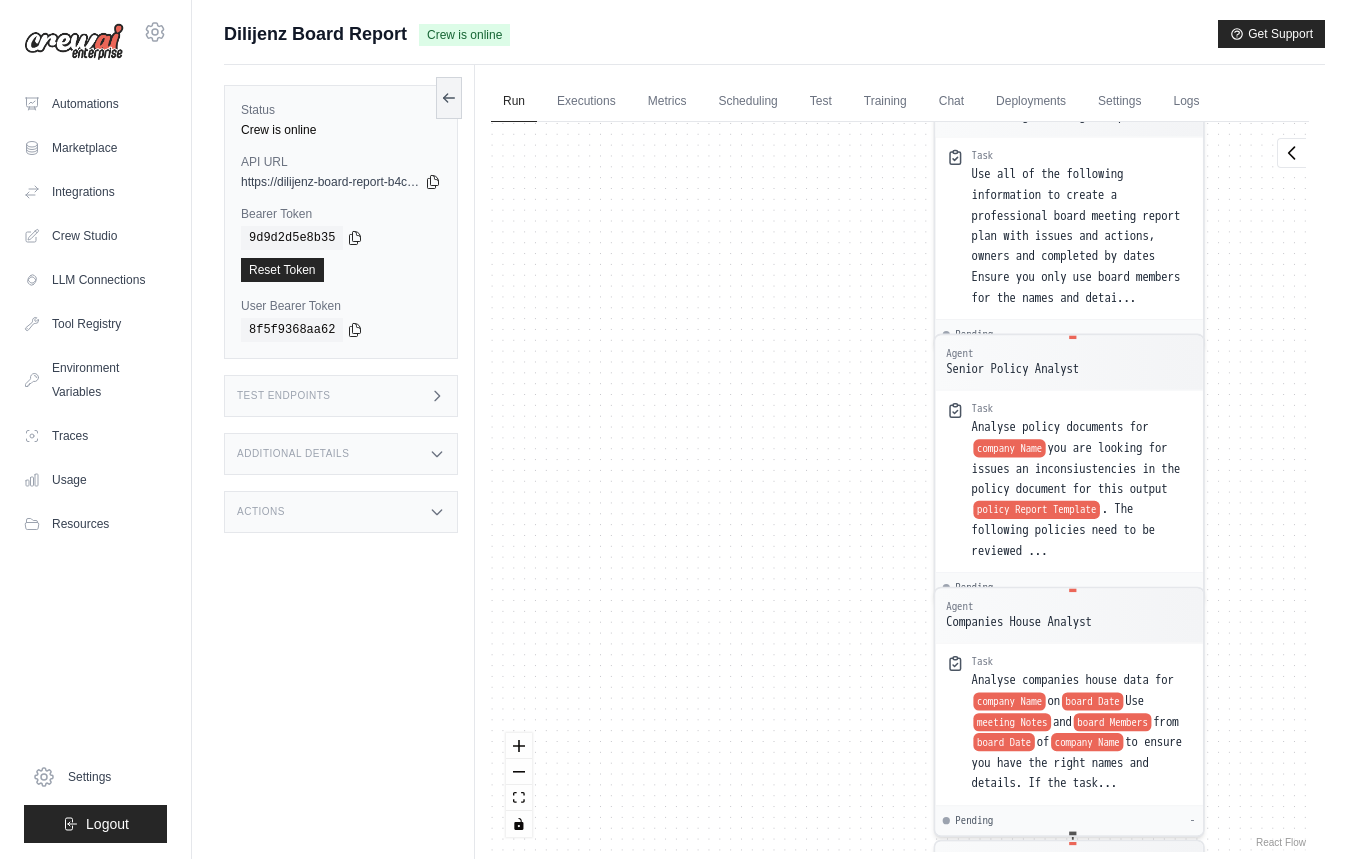 drag, startPoint x: 657, startPoint y: 269, endPoint x: 625, endPoint y: 748, distance: 480.06772 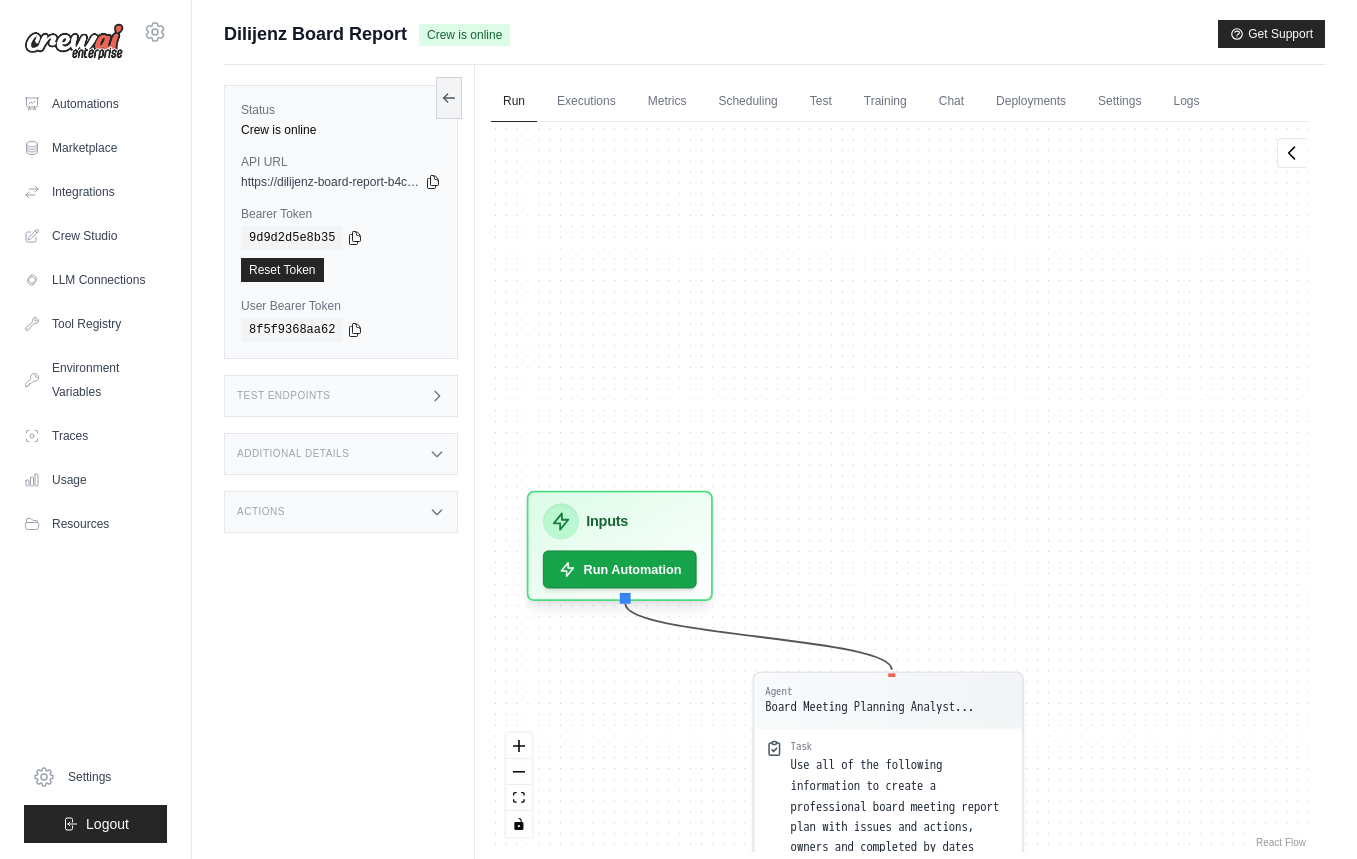 drag, startPoint x: 858, startPoint y: 366, endPoint x: 691, endPoint y: 926, distance: 584.3706 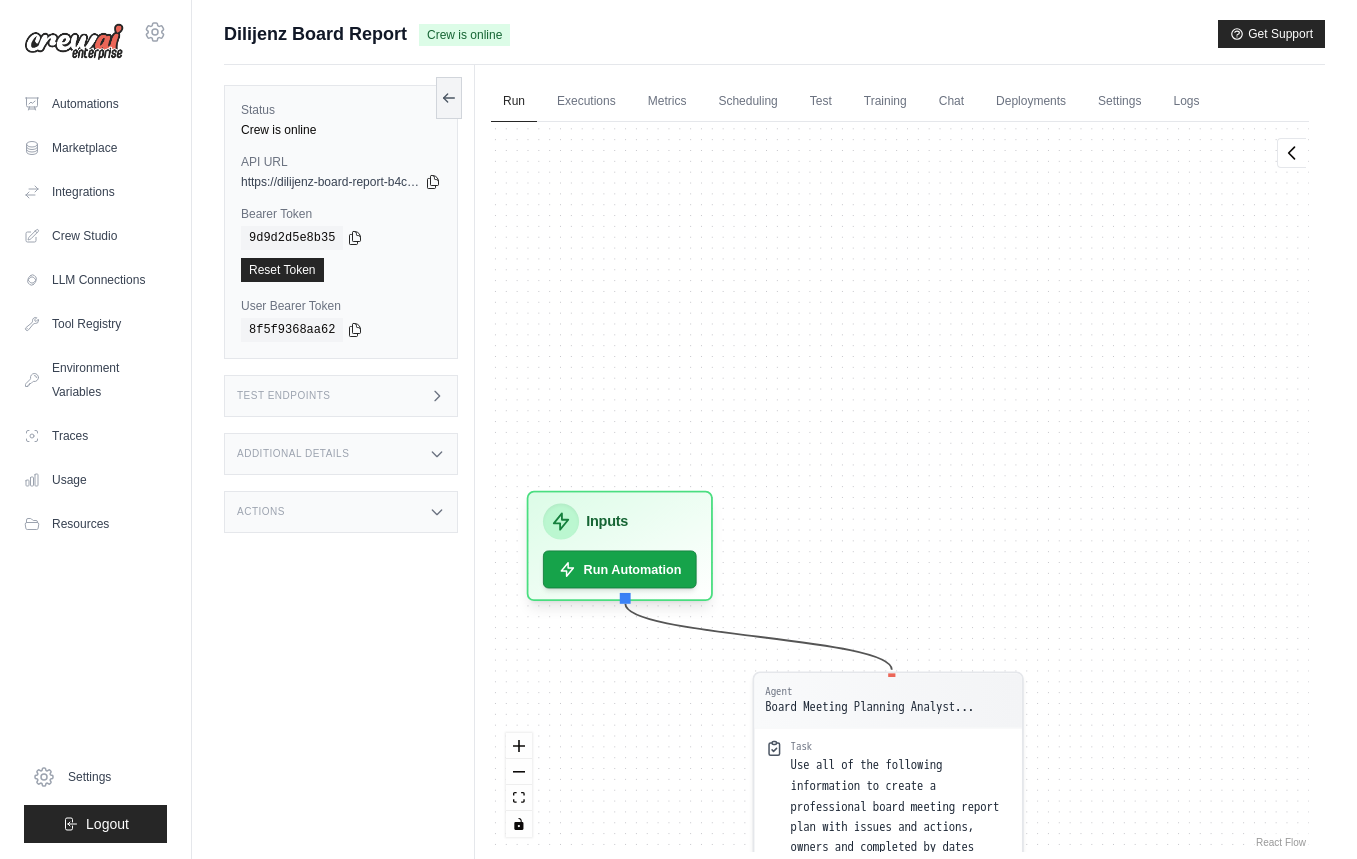 click on "tony@[EMAIL]
Settings
Automations
Marketplace
Integrations
Blog" at bounding box center [678, 472] 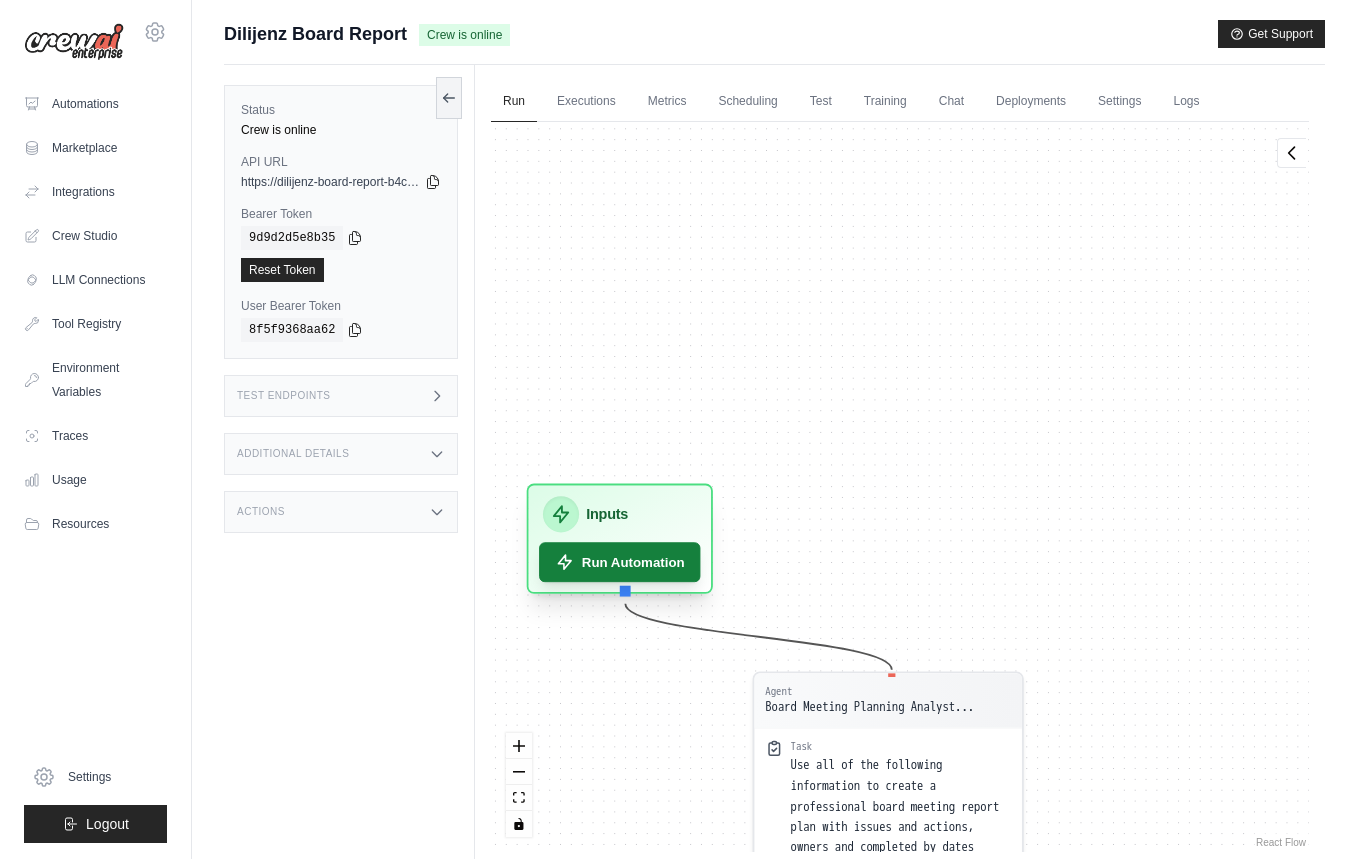 click on "Run Automation" at bounding box center (620, 562) 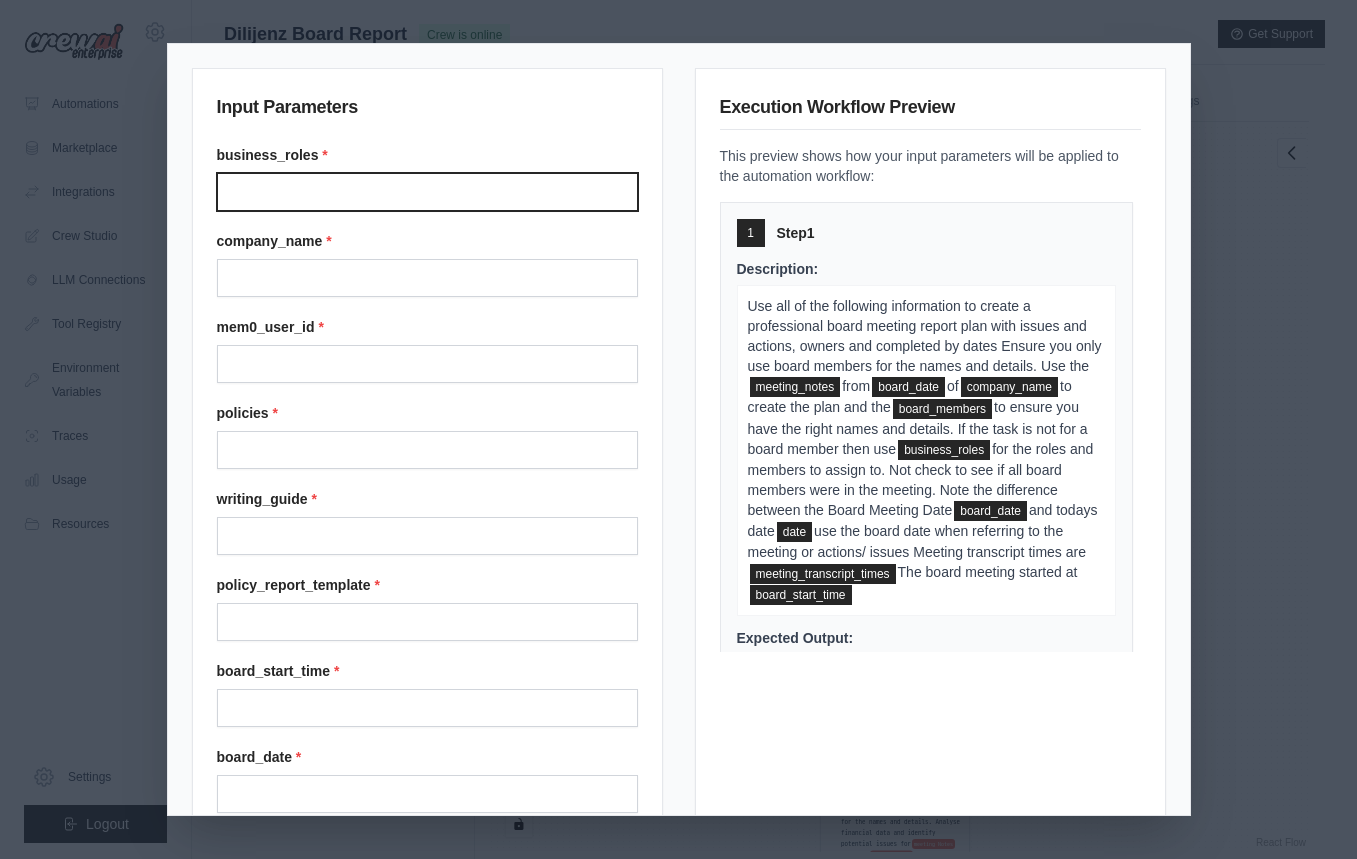 click on "Business roles" at bounding box center [427, 192] 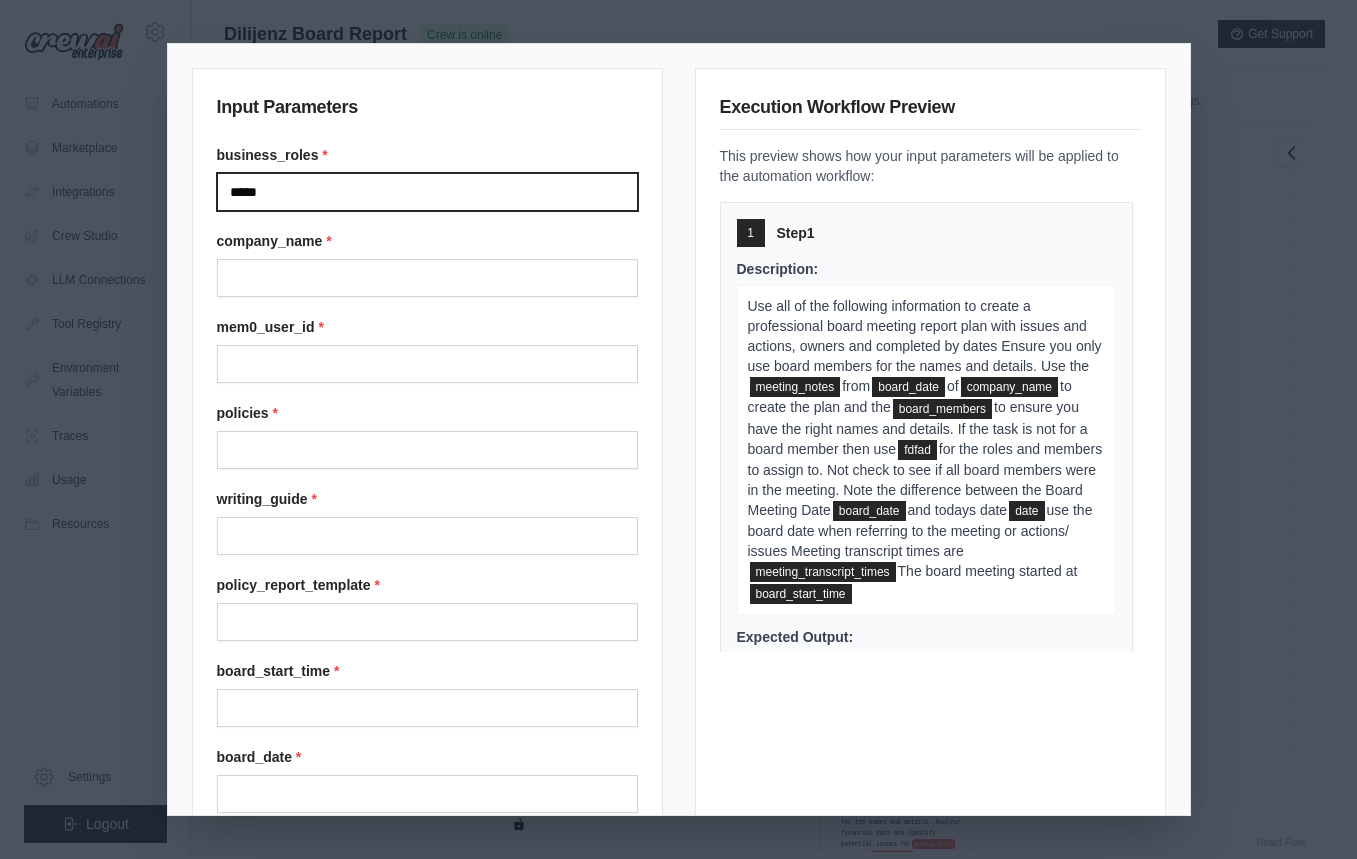 type on "*****" 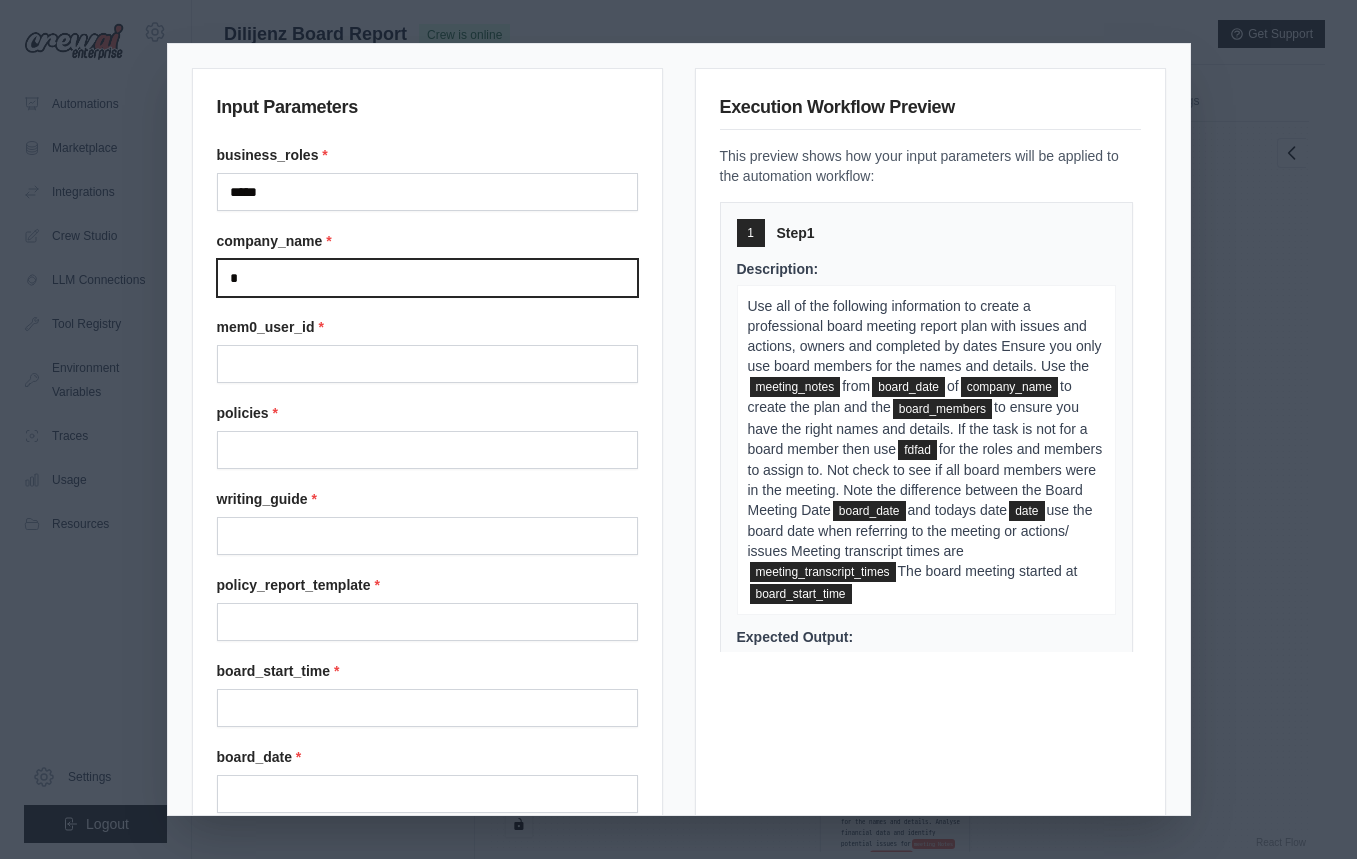 click on "*" at bounding box center (427, 278) 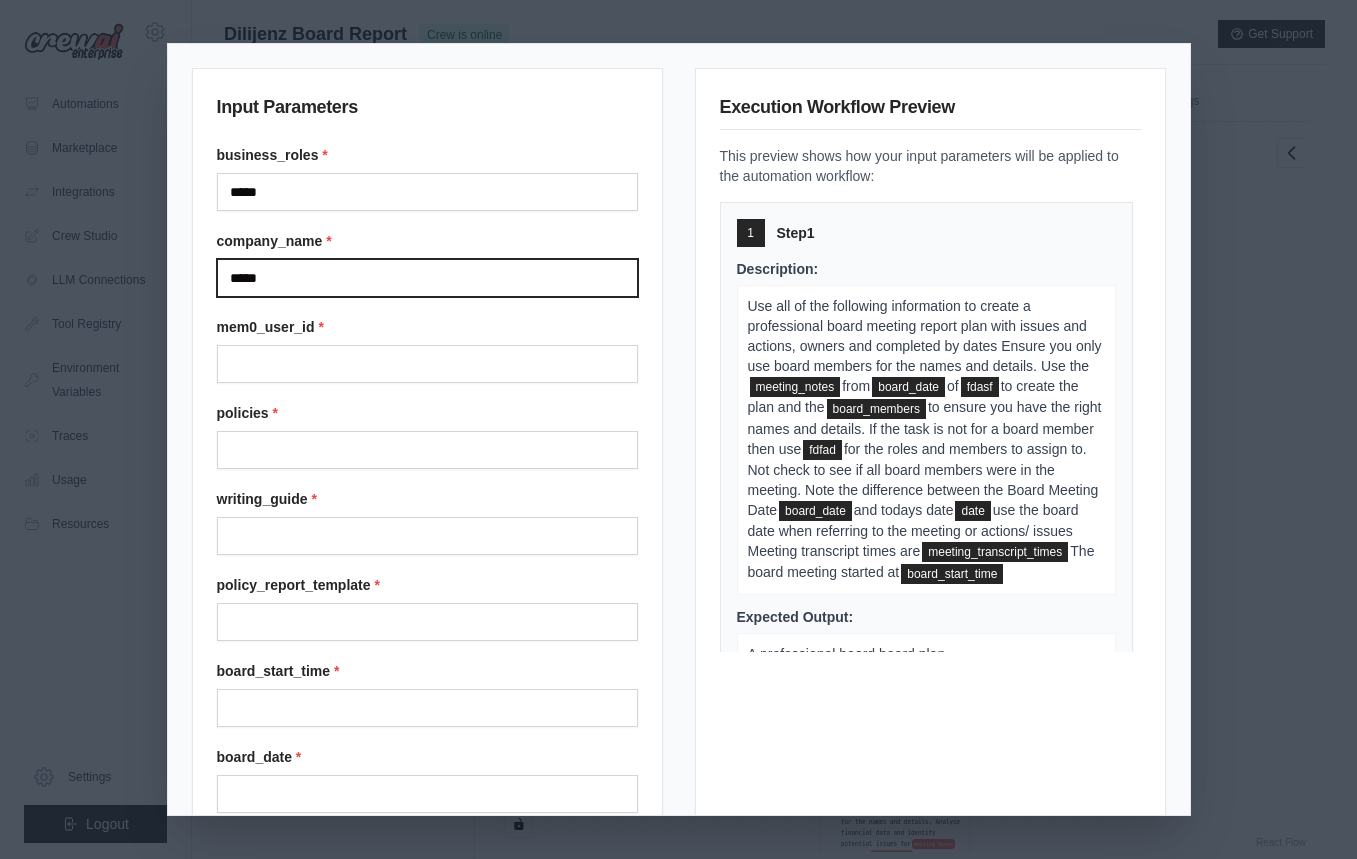 type on "*****" 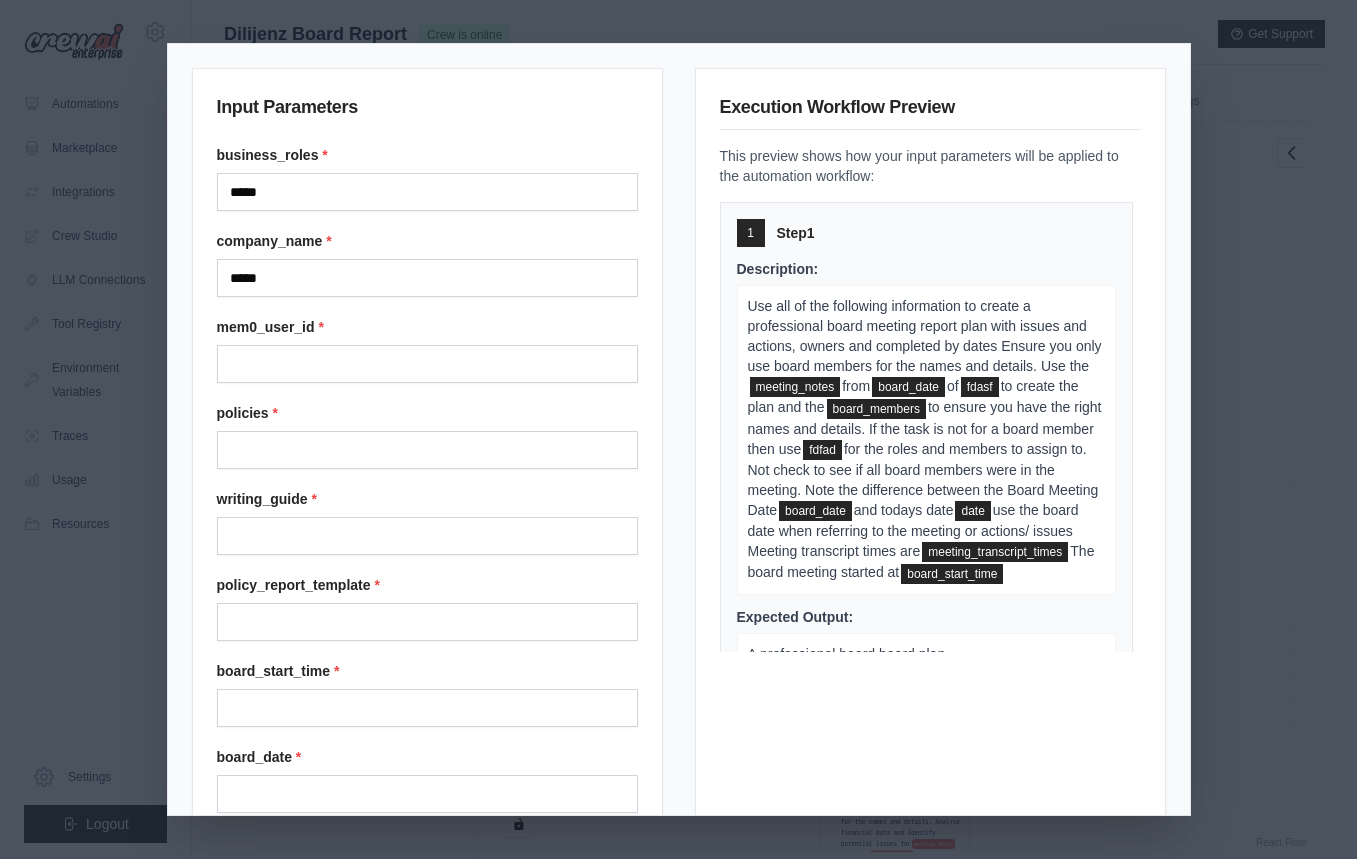click on "mem0_user_id   *" at bounding box center (427, 350) 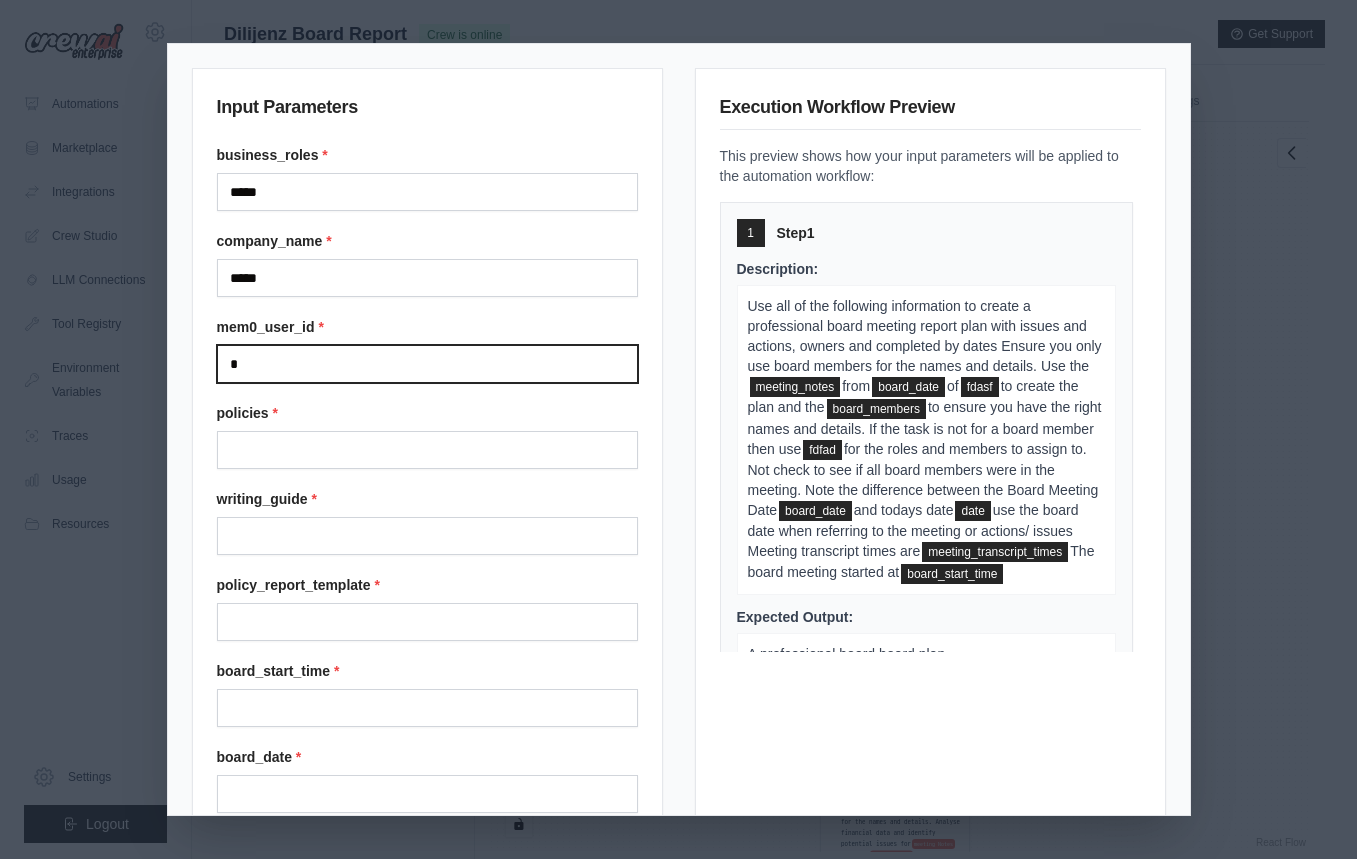 click on "*" at bounding box center [427, 364] 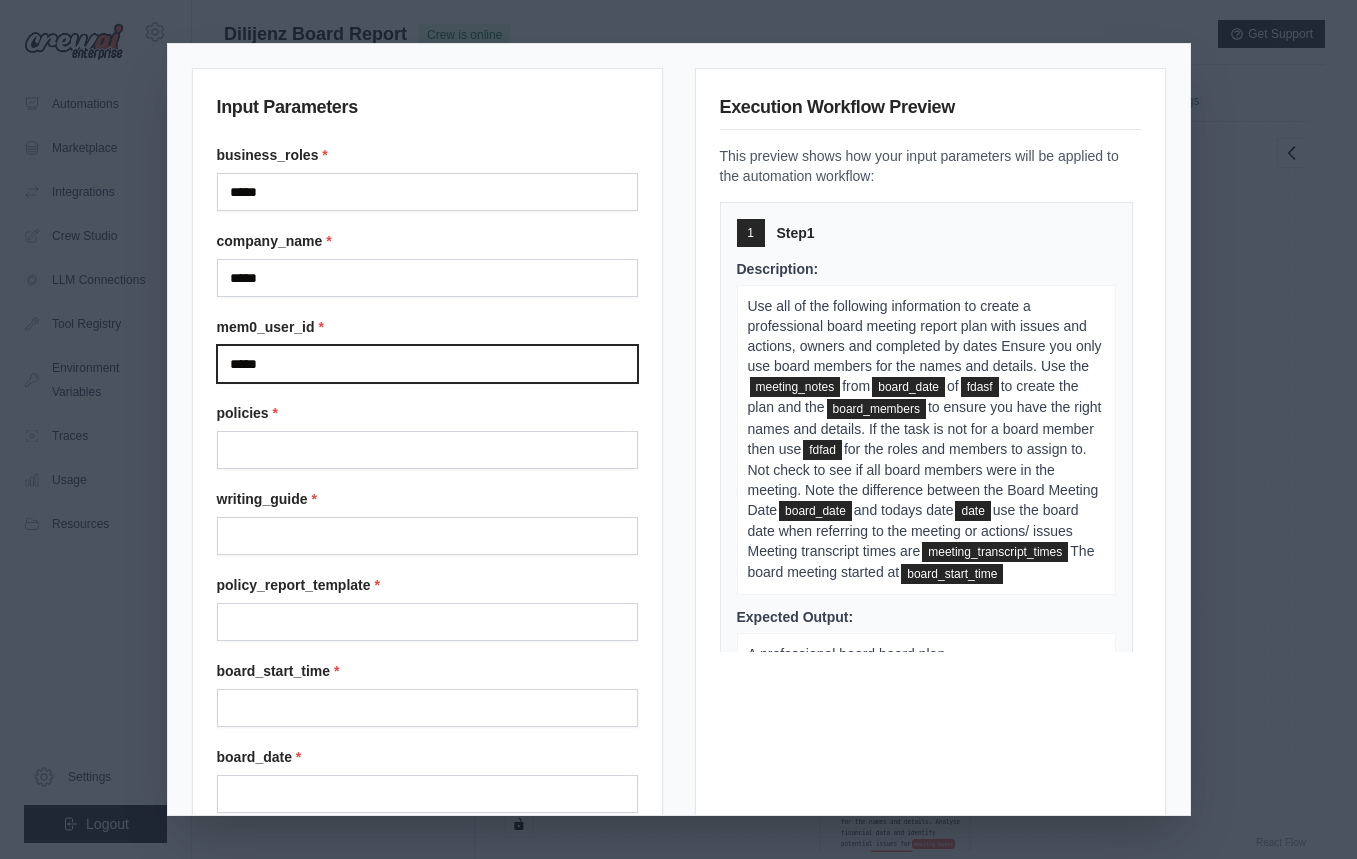 type on "*****" 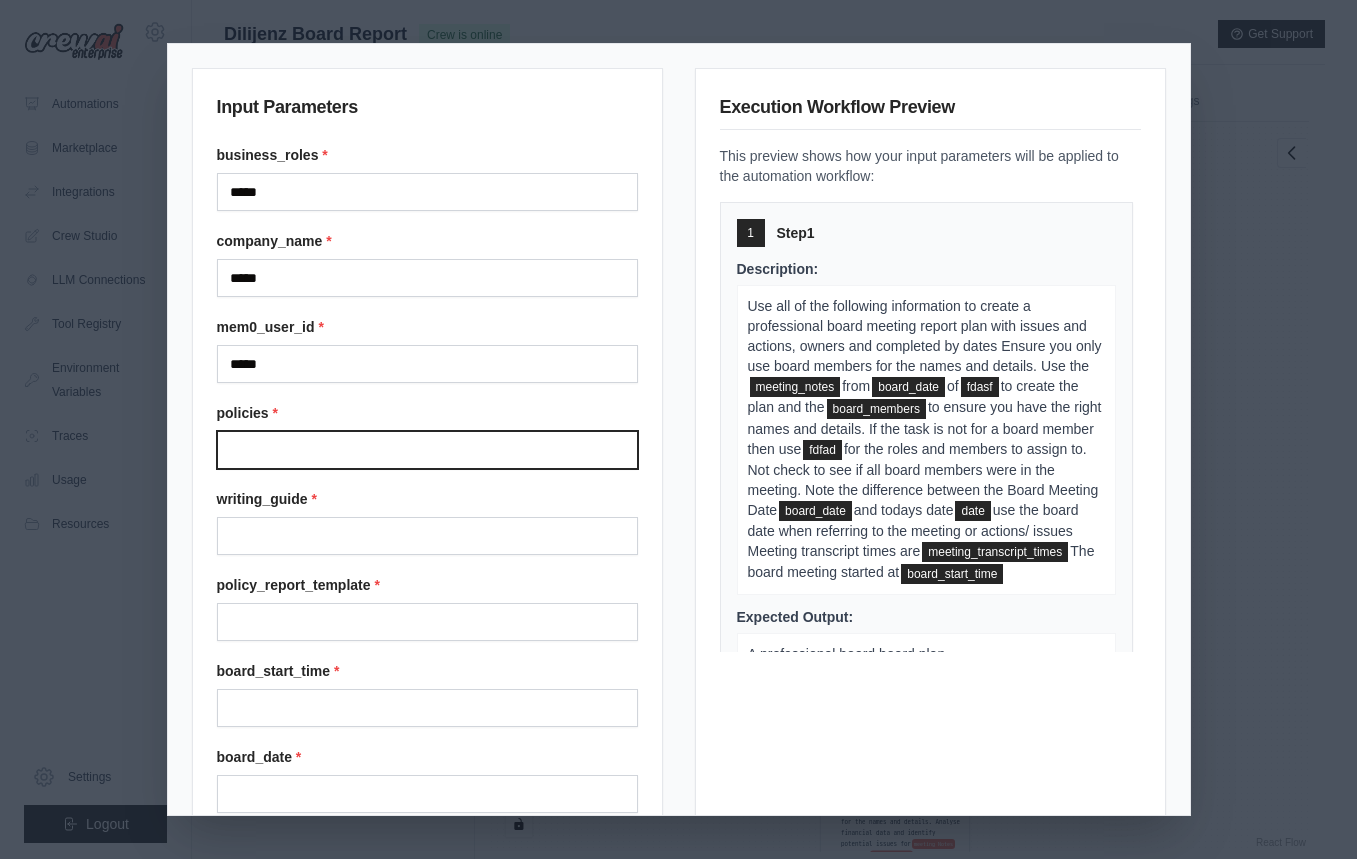 click on "Policies" at bounding box center (427, 450) 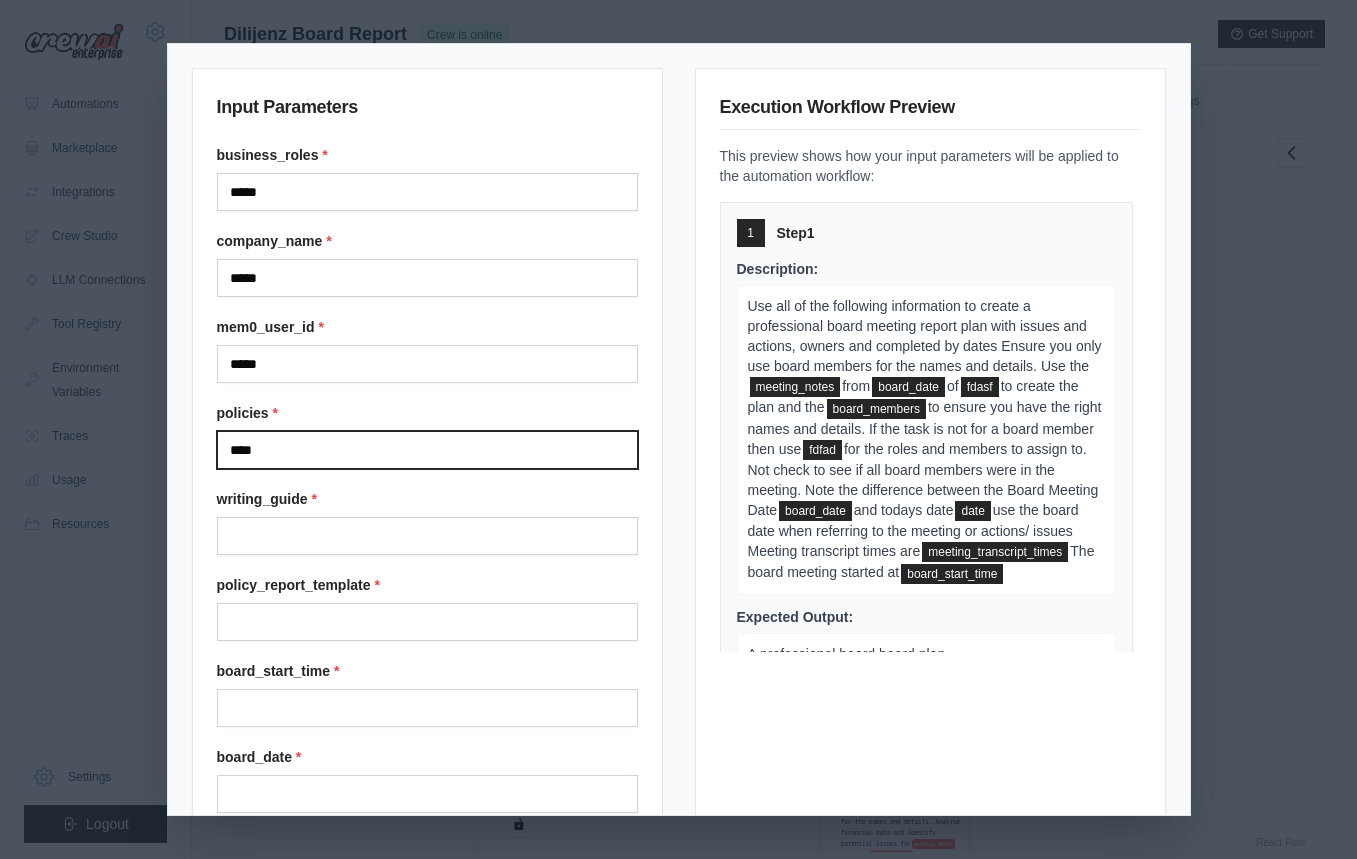 type on "****" 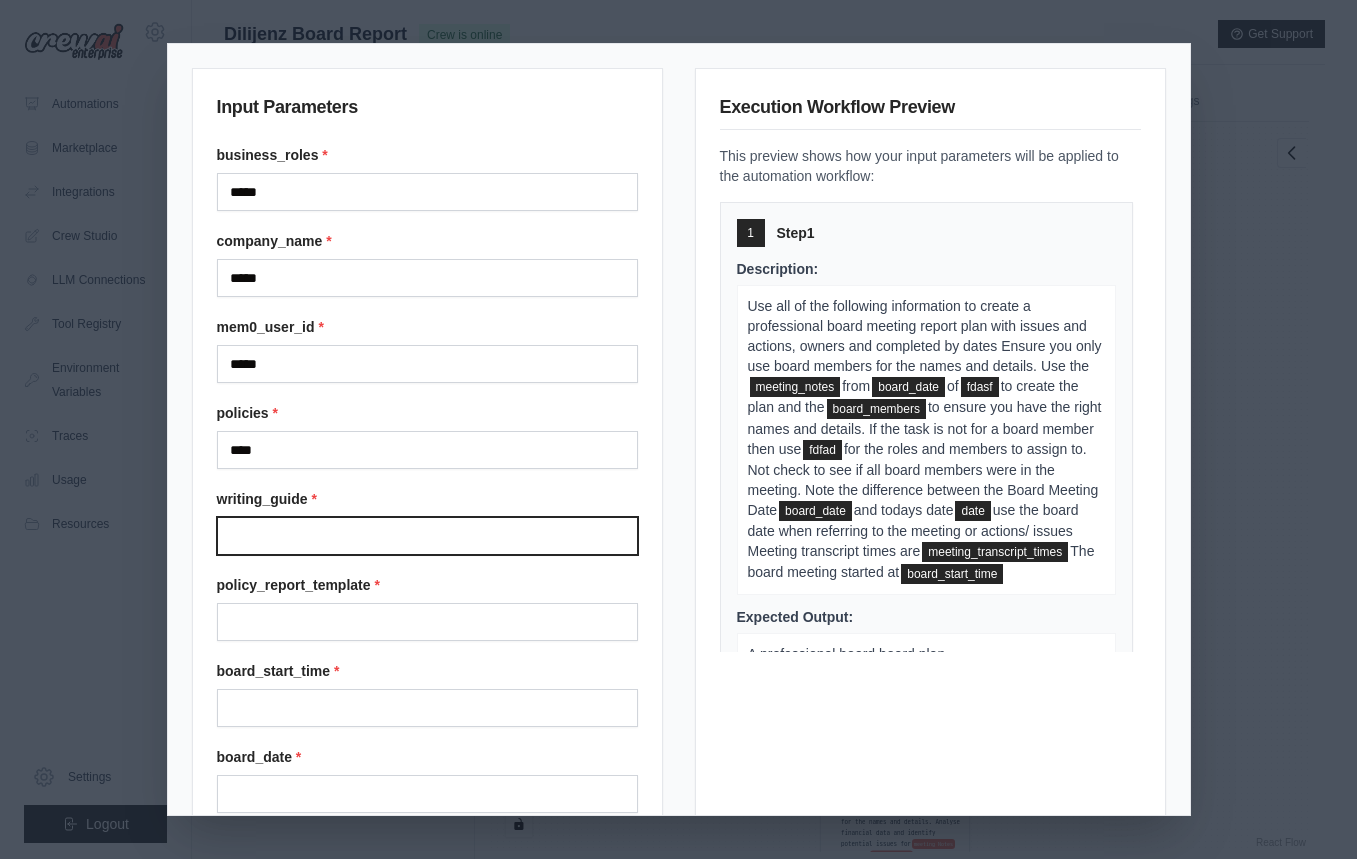 click on "Writing guide" at bounding box center (427, 536) 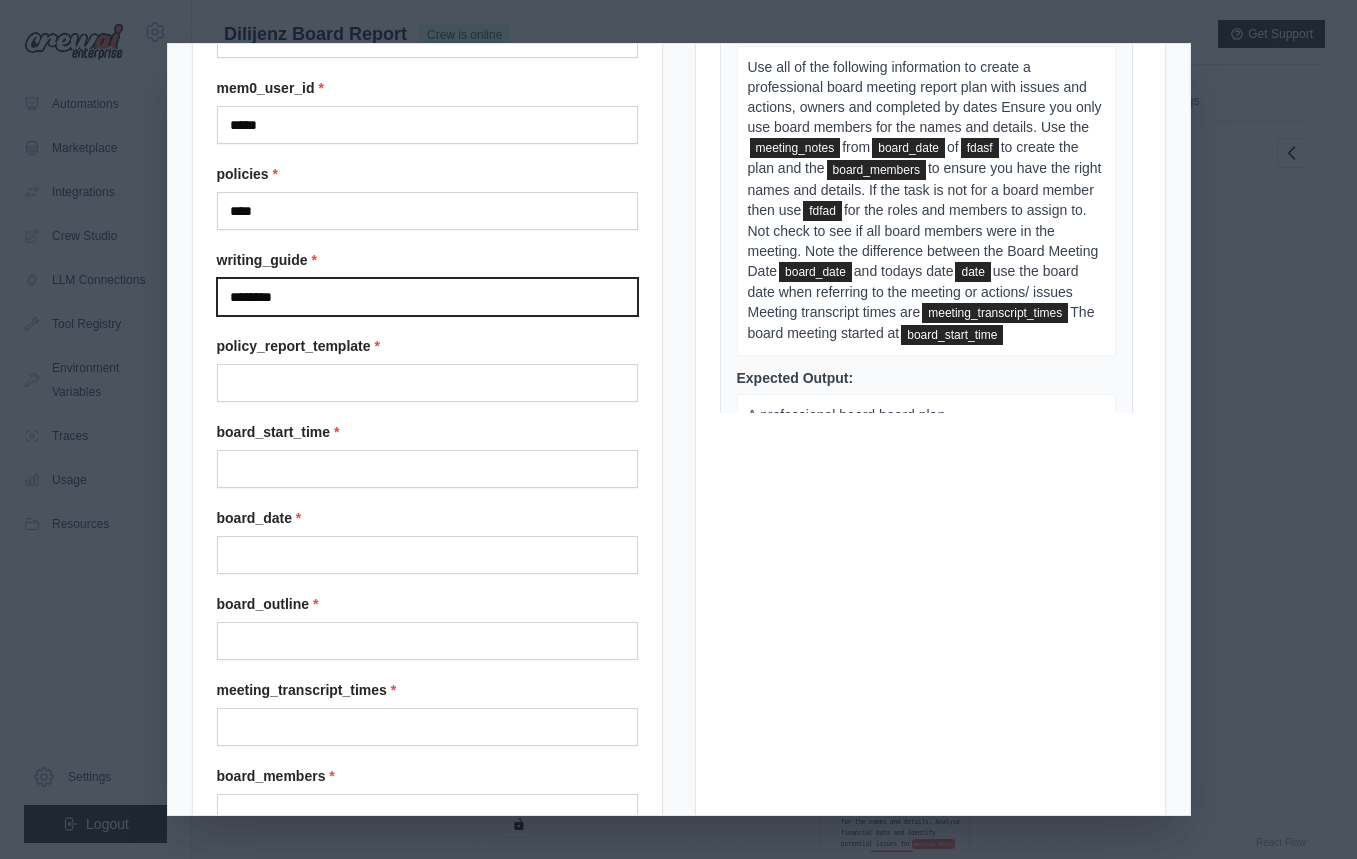 scroll, scrollTop: 243, scrollLeft: 0, axis: vertical 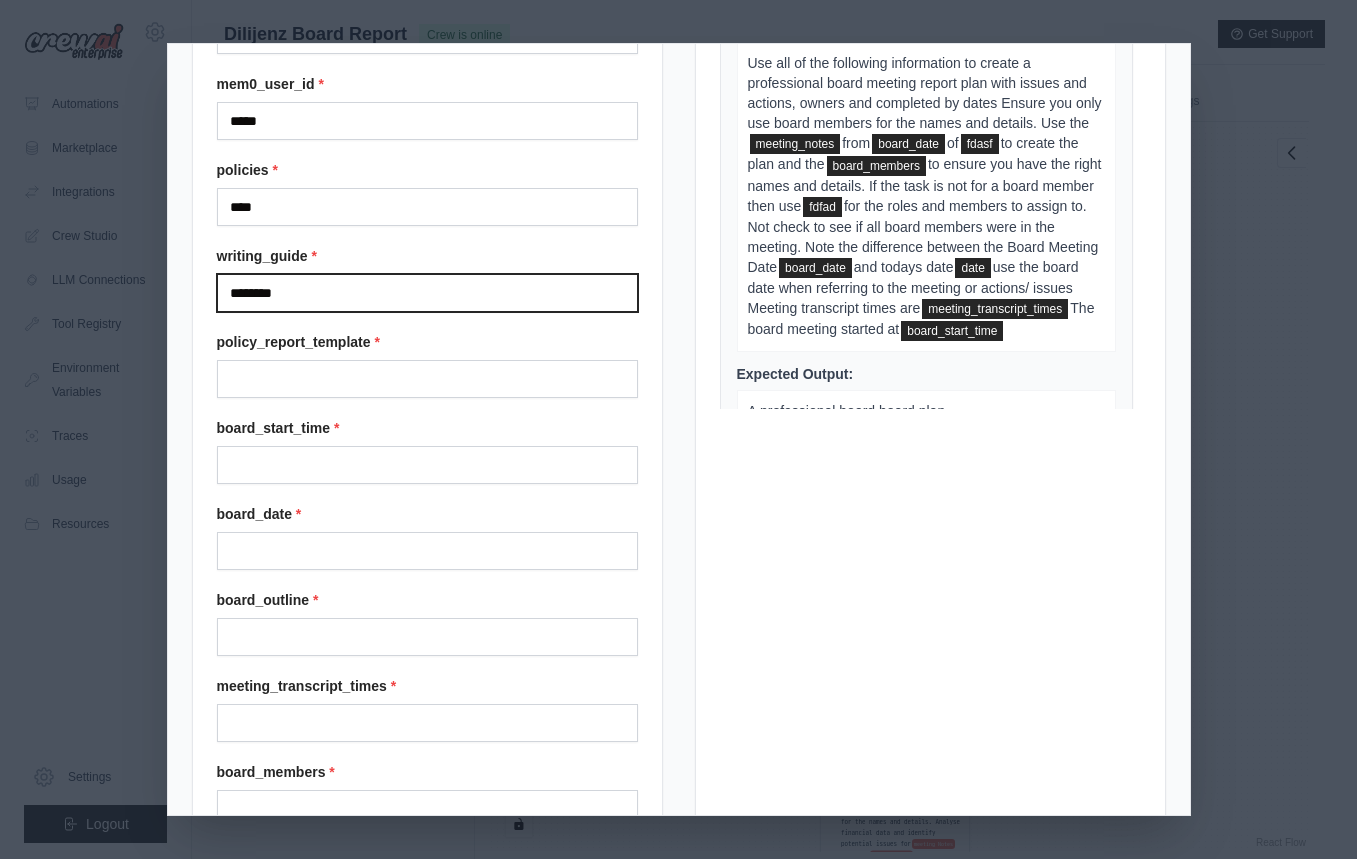 type on "********" 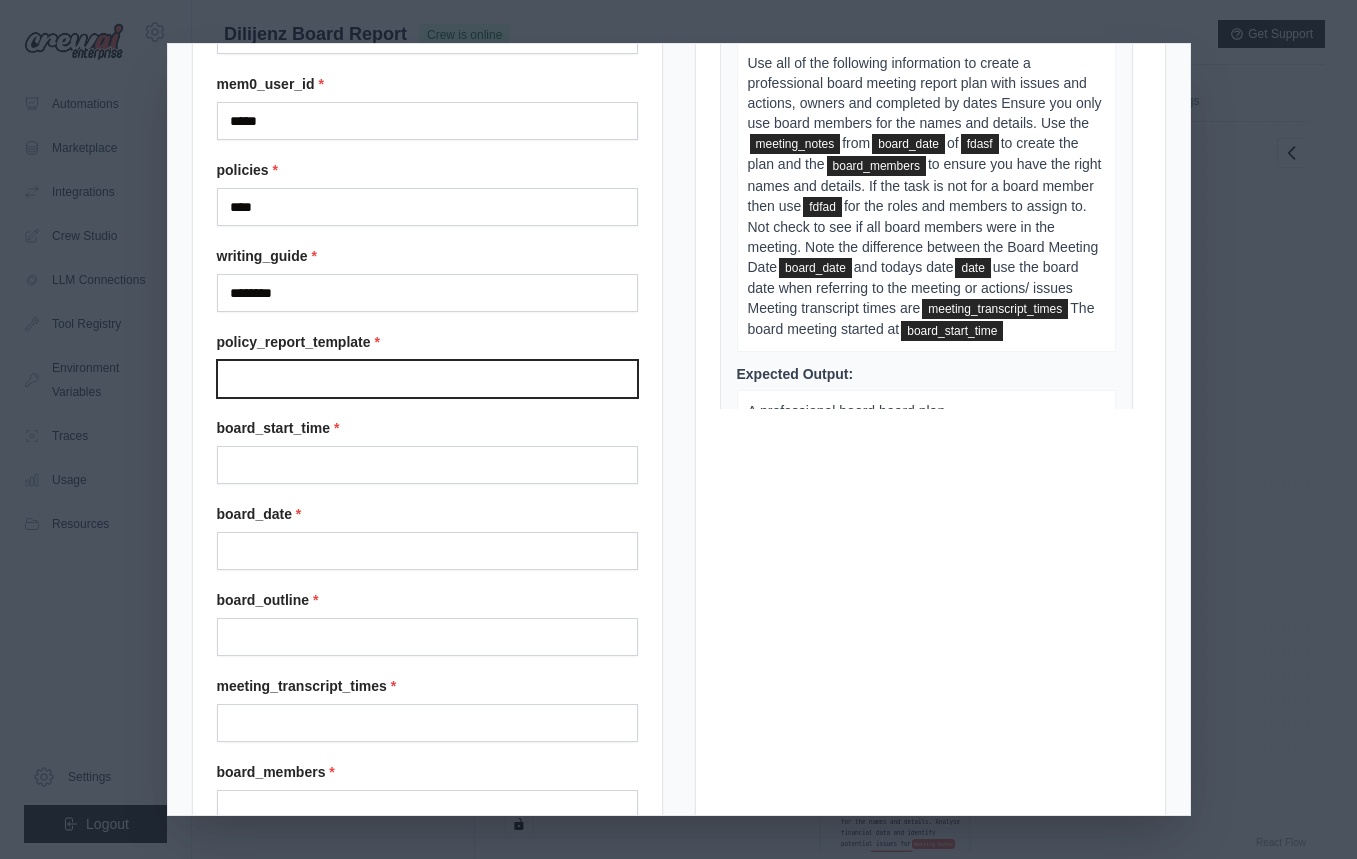 click on "Policy report template" at bounding box center (427, 379) 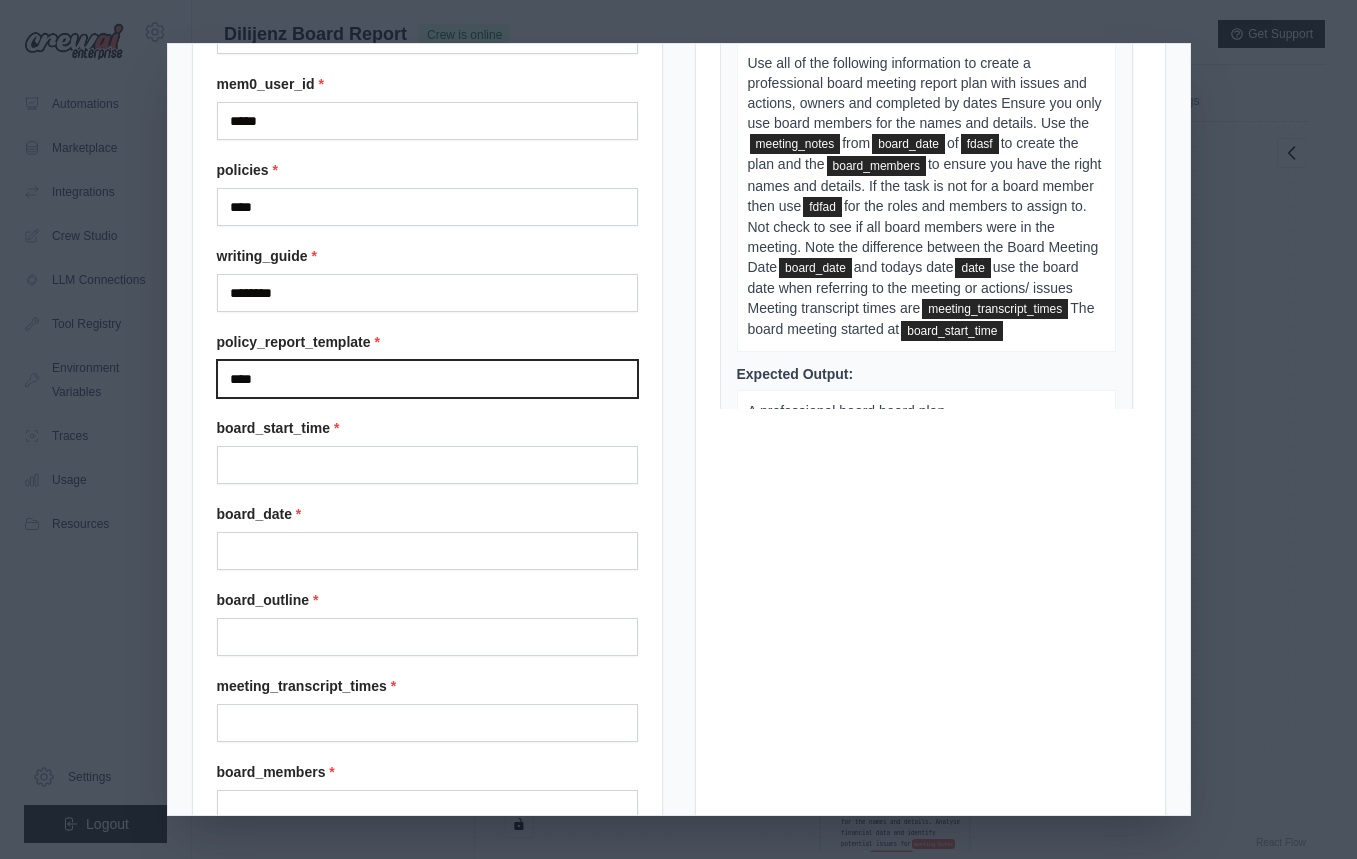 type on "****" 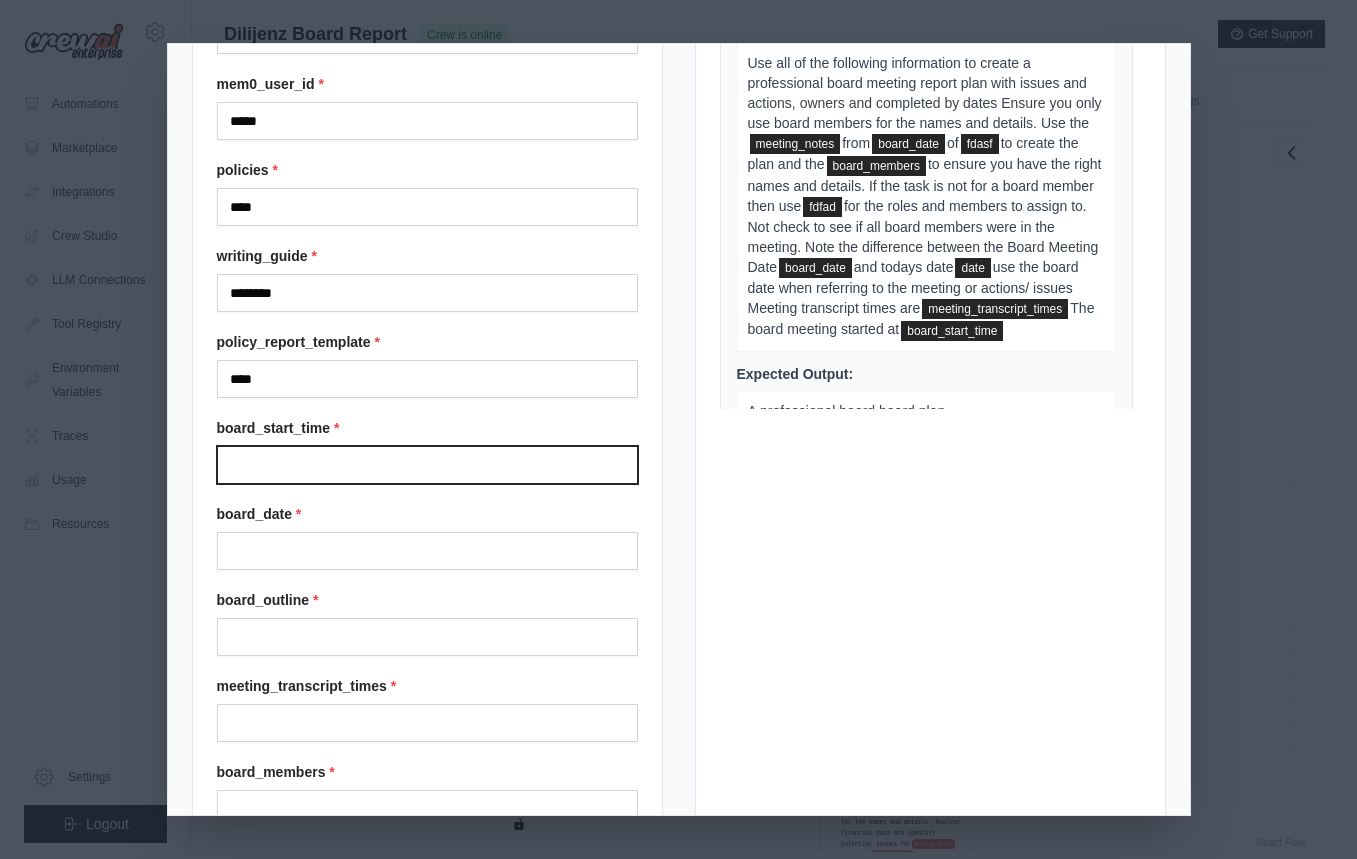 click on "Board start time" at bounding box center [427, 465] 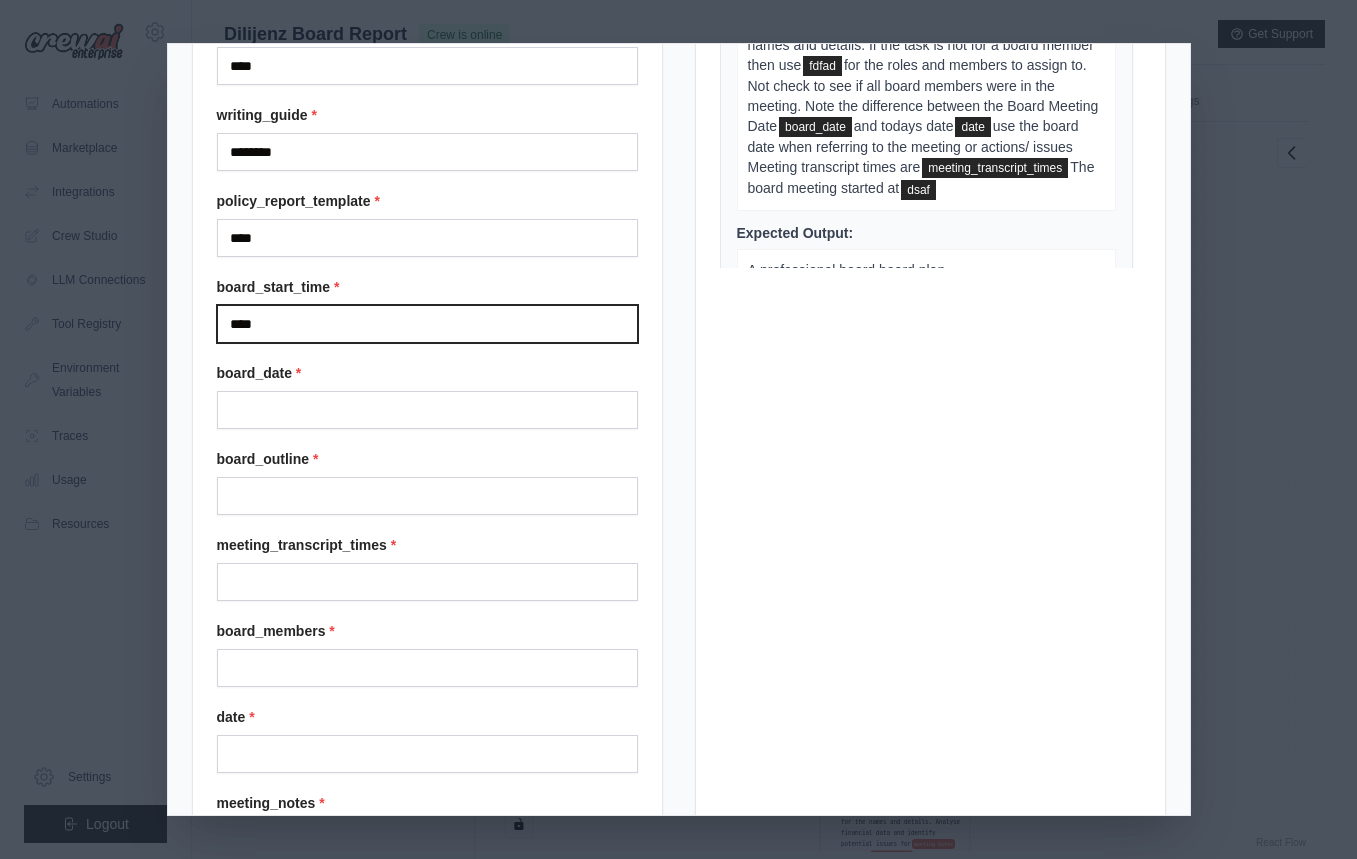 scroll, scrollTop: 416, scrollLeft: 0, axis: vertical 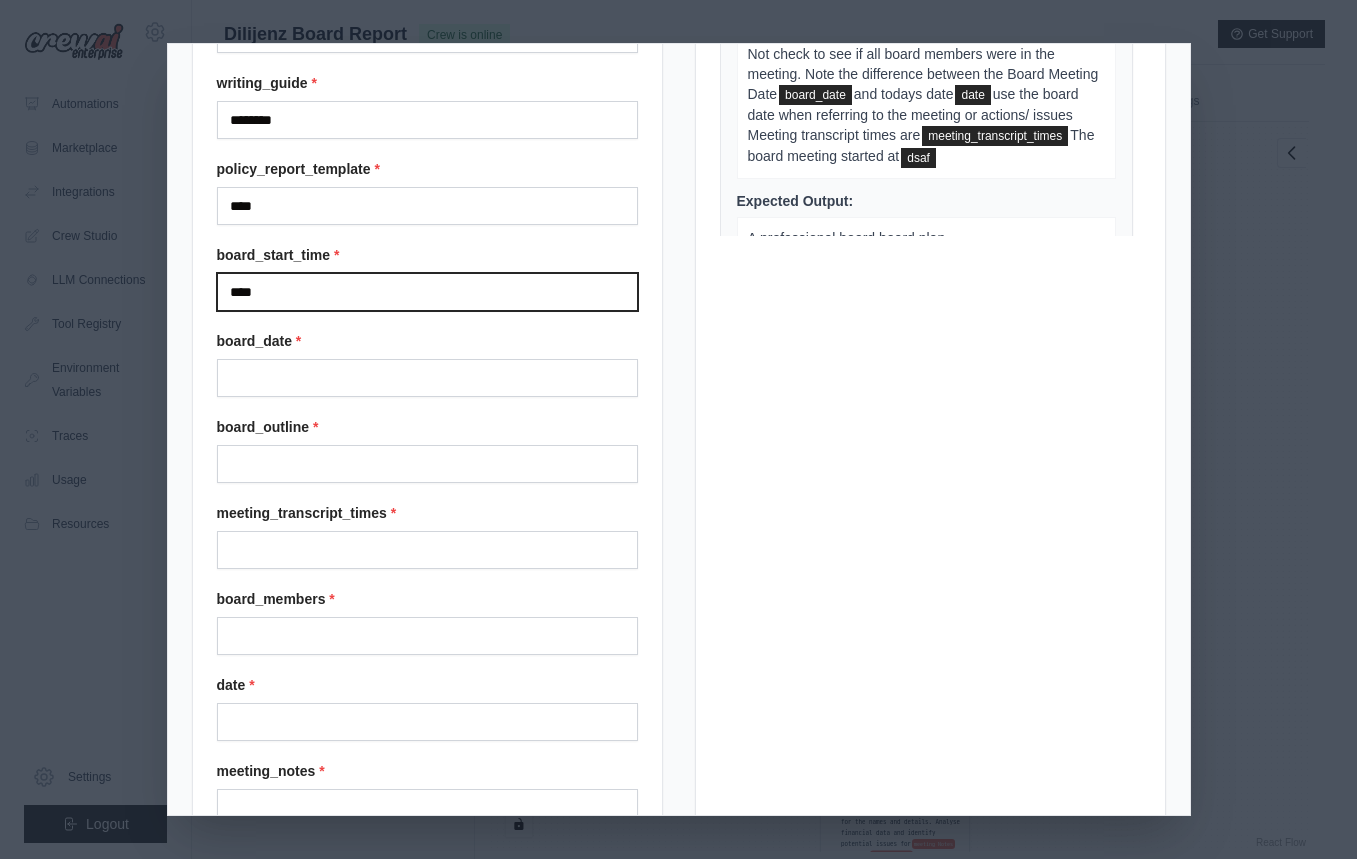 type on "****" 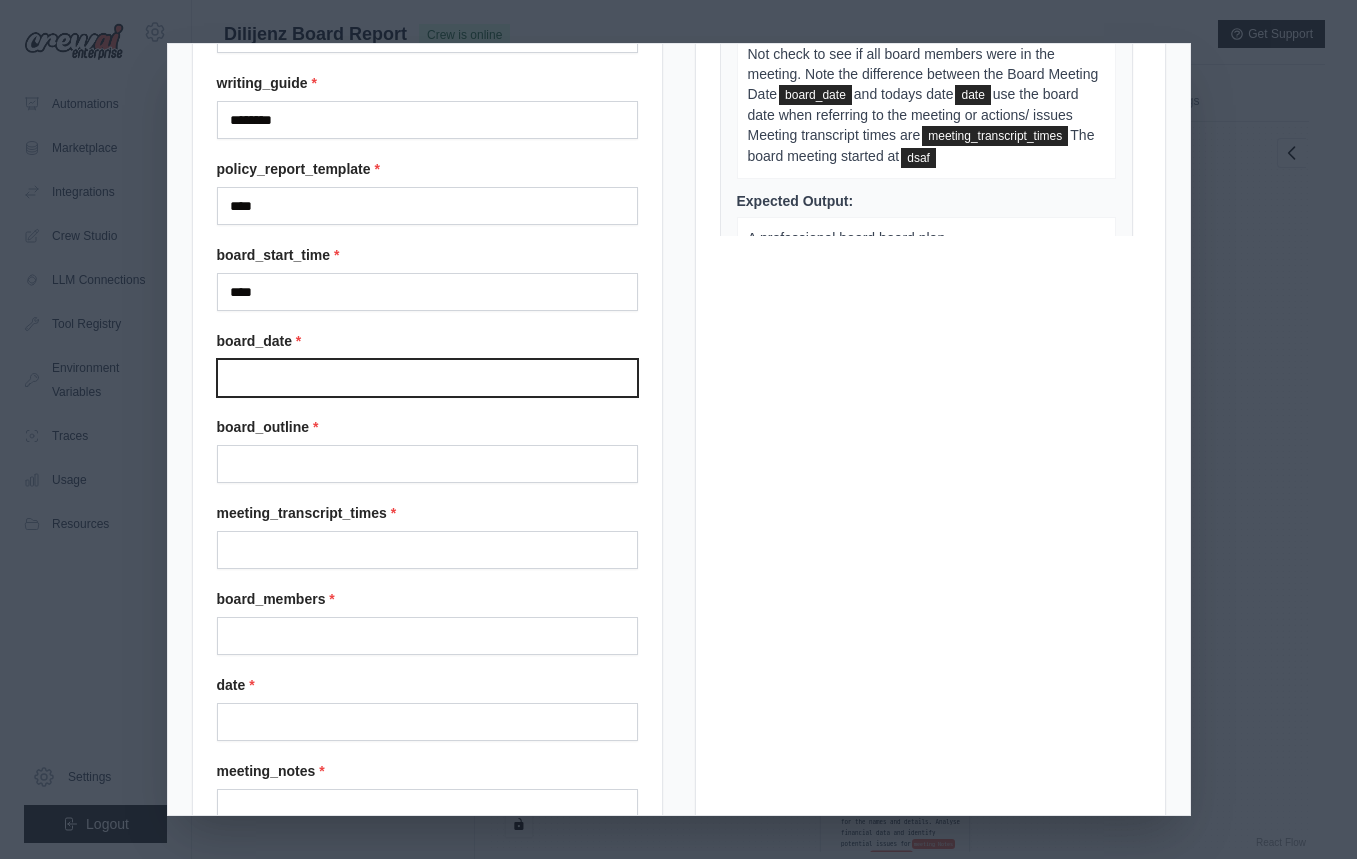 click on "Board date" at bounding box center (427, 378) 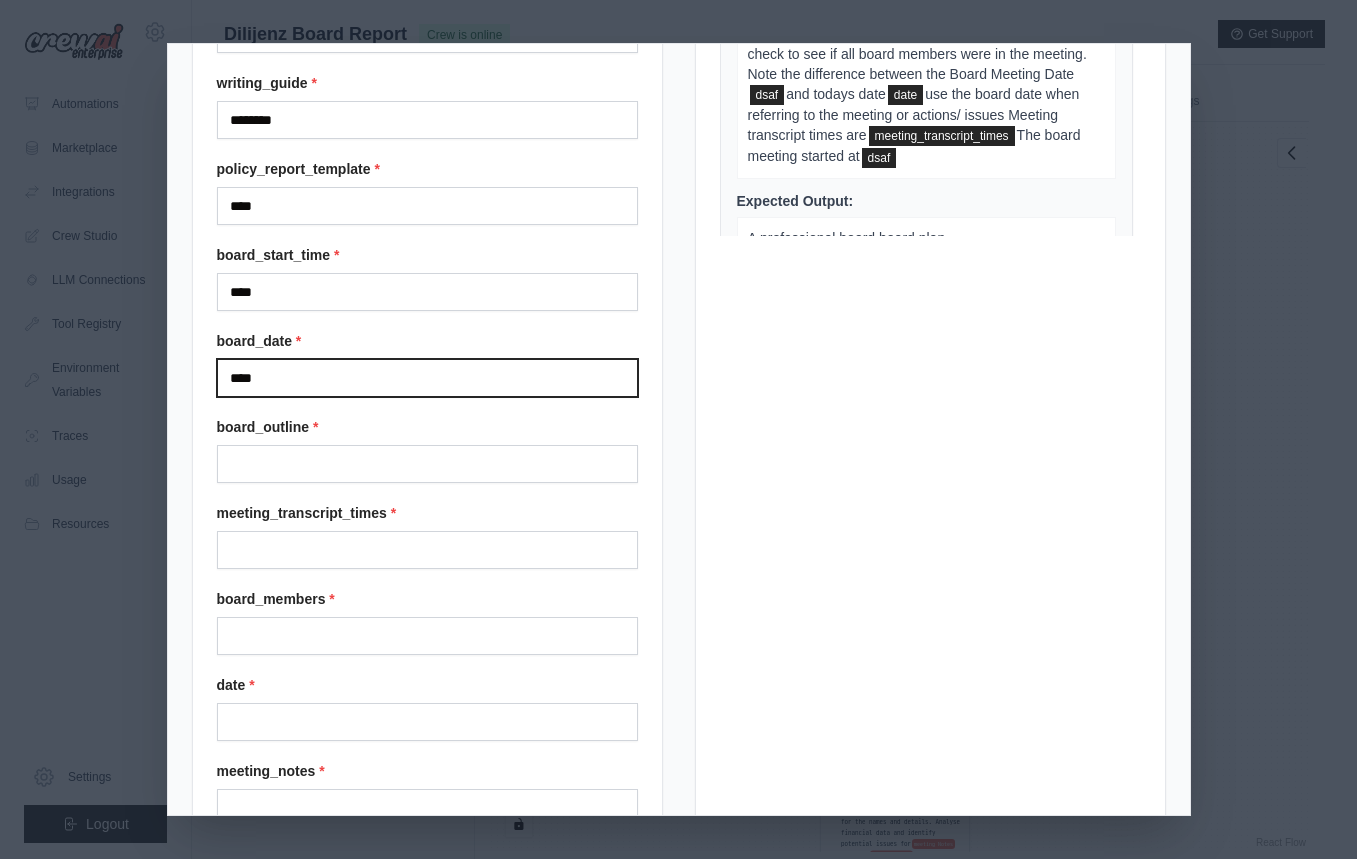 type on "****" 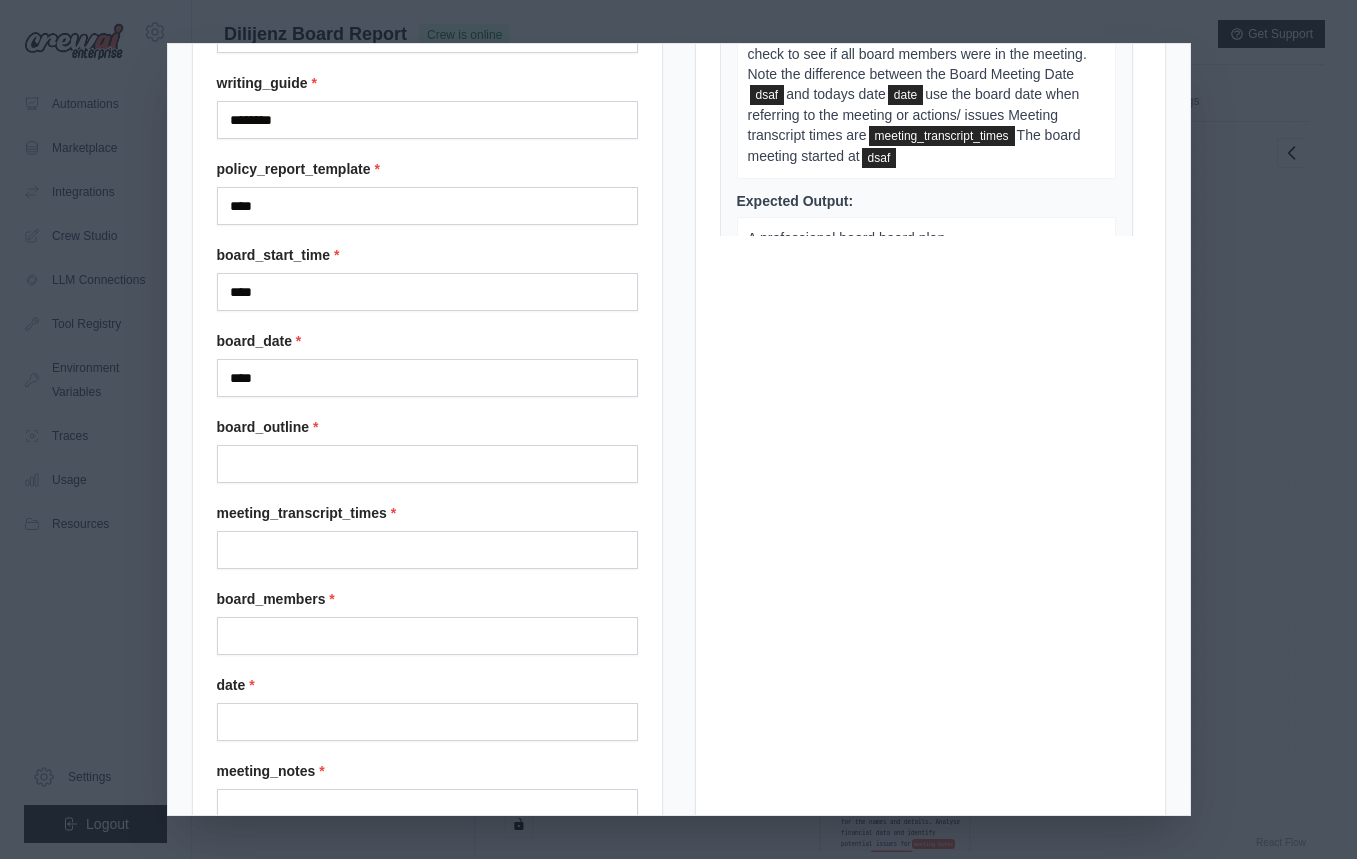 click on "business_roles   * ***** company_name   * ***** mem0_user_id   * ***** policies   * **** writing_guide   * ******** policy_report_template   * **** board_start_time   * **** board_date   * **** board_outline   * meeting_transcript_times   * board_members   * date   * meeting_notes   *" at bounding box center [427, 278] 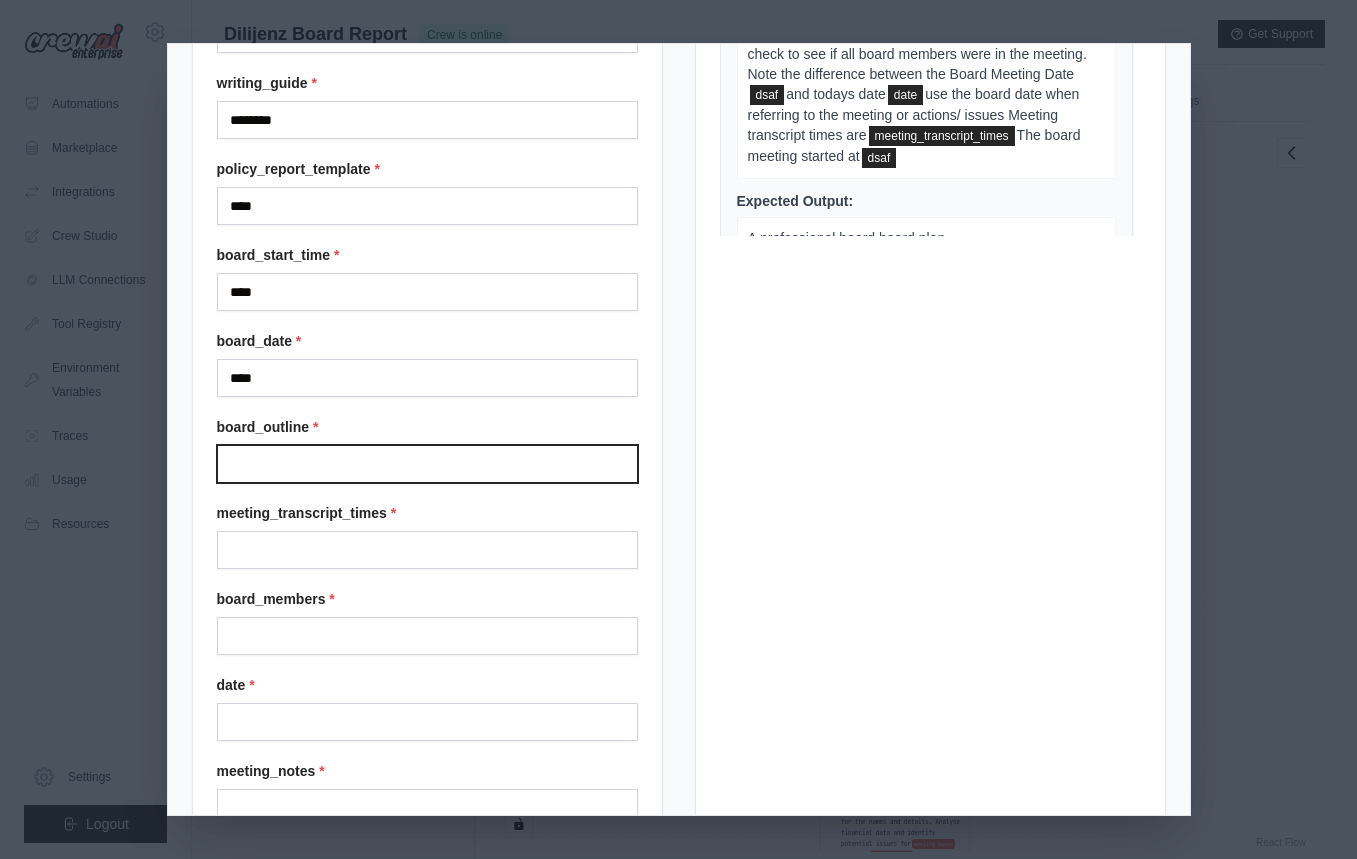 click on "Board outline" at bounding box center [427, 464] 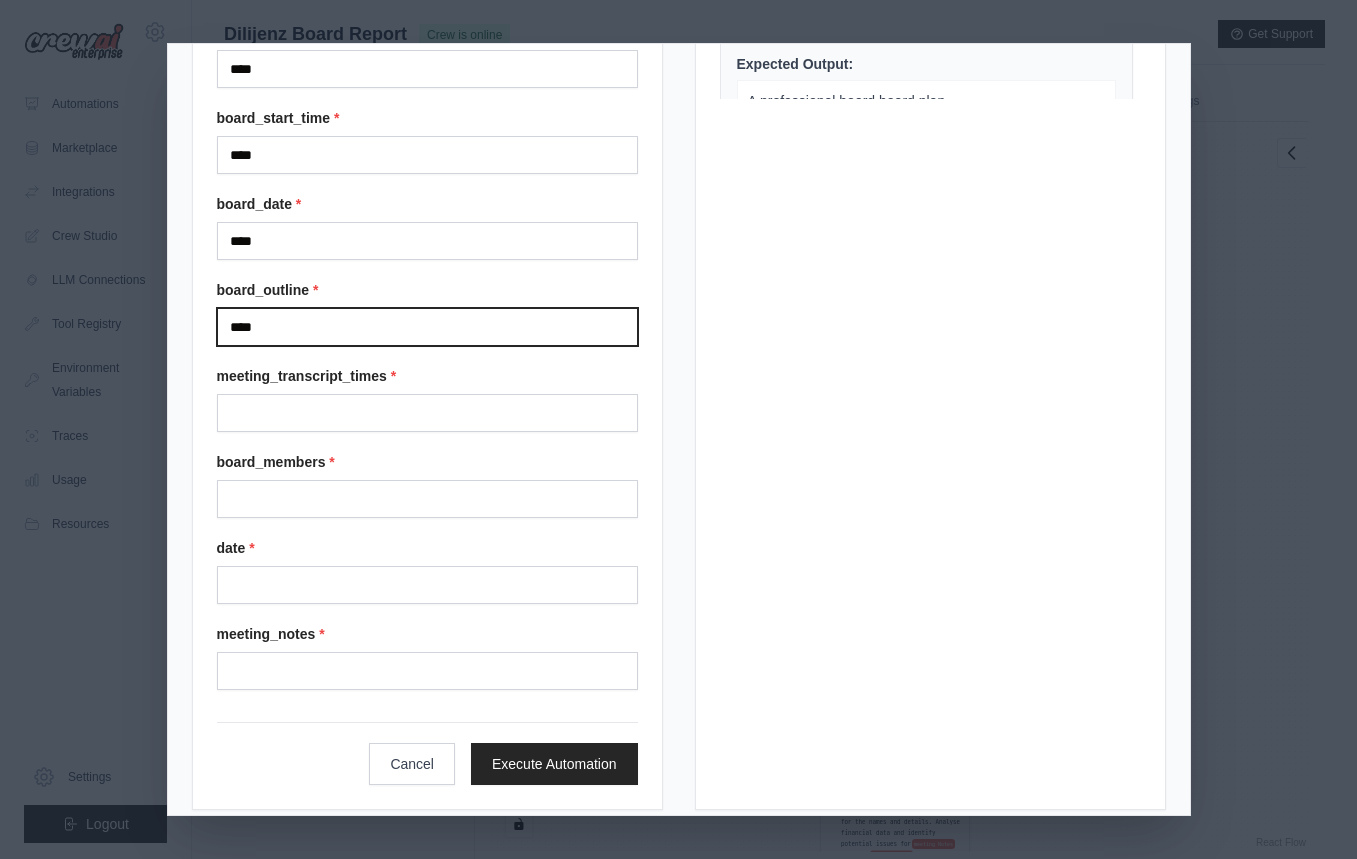 scroll, scrollTop: 572, scrollLeft: 0, axis: vertical 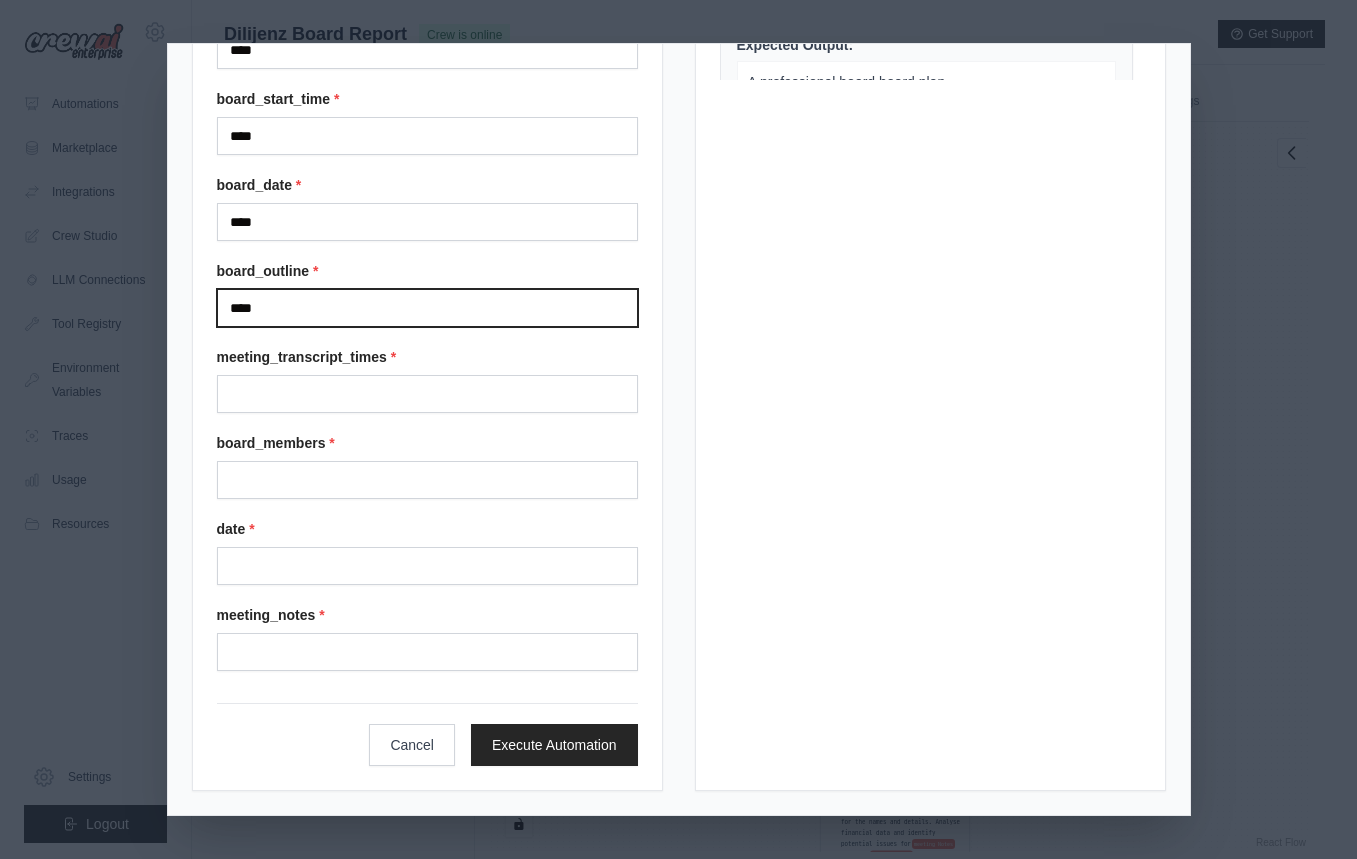 type on "****" 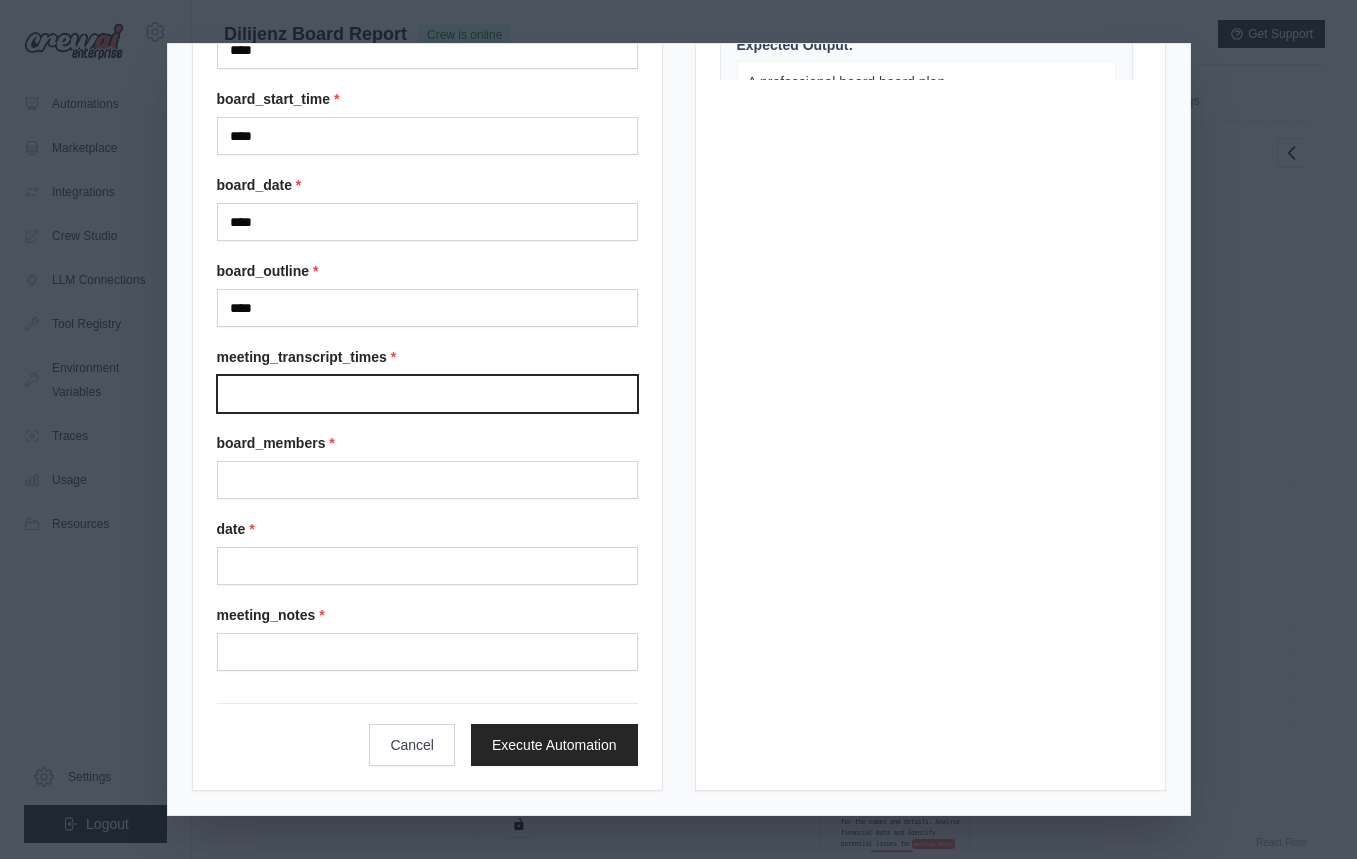 click on "Meeting transcript times" at bounding box center [427, 394] 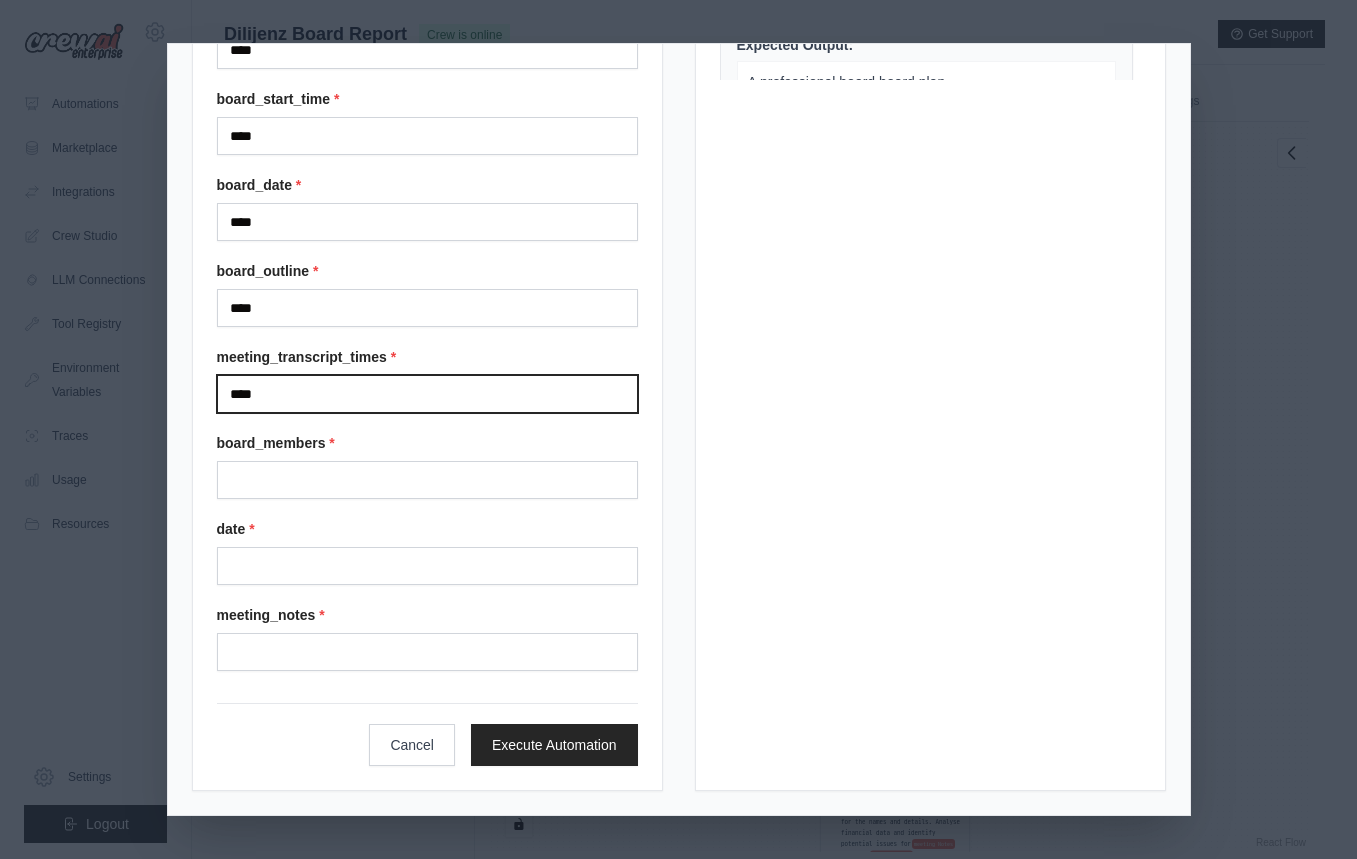 type on "****" 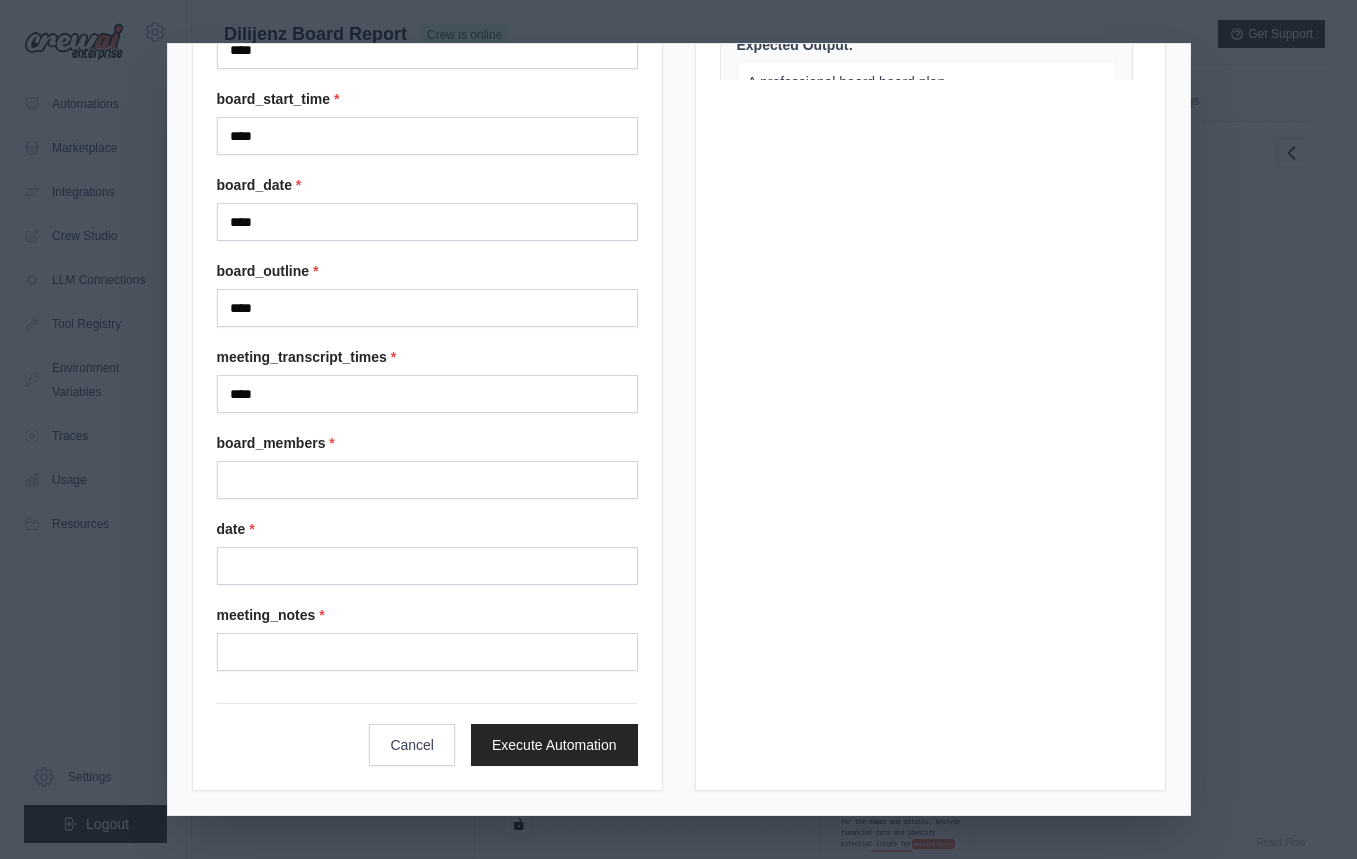 click on "business_roles   * ***** company_name   * ***** mem0_user_id   * ***** policies   * **** writing_guide   * ******** policy_report_template   * **** board_start_time   * **** board_date   * **** board_outline   * **** meeting_transcript_times   * **** board_members   * date   * meeting_notes   *" at bounding box center (427, 122) 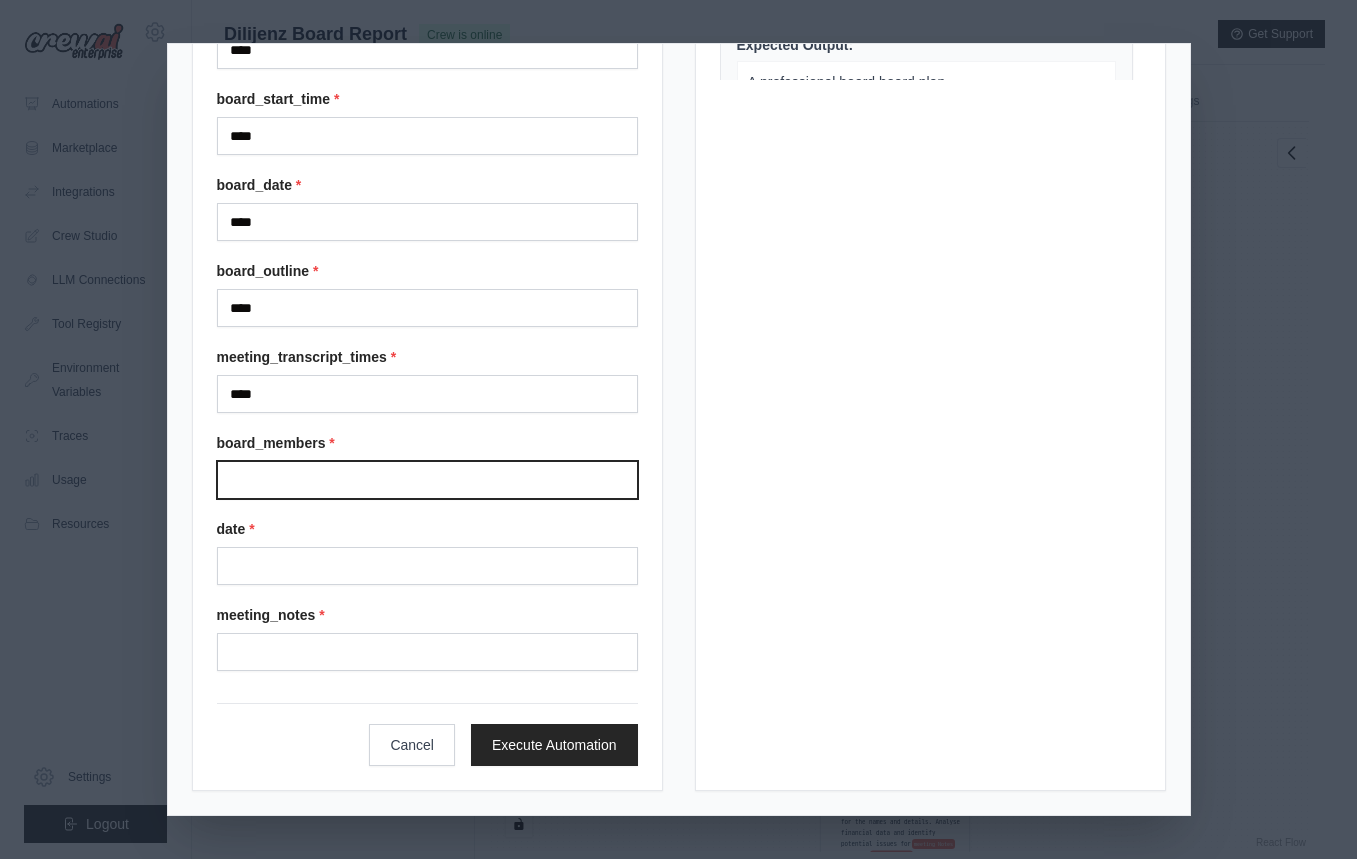 click on "Board members" at bounding box center [427, 480] 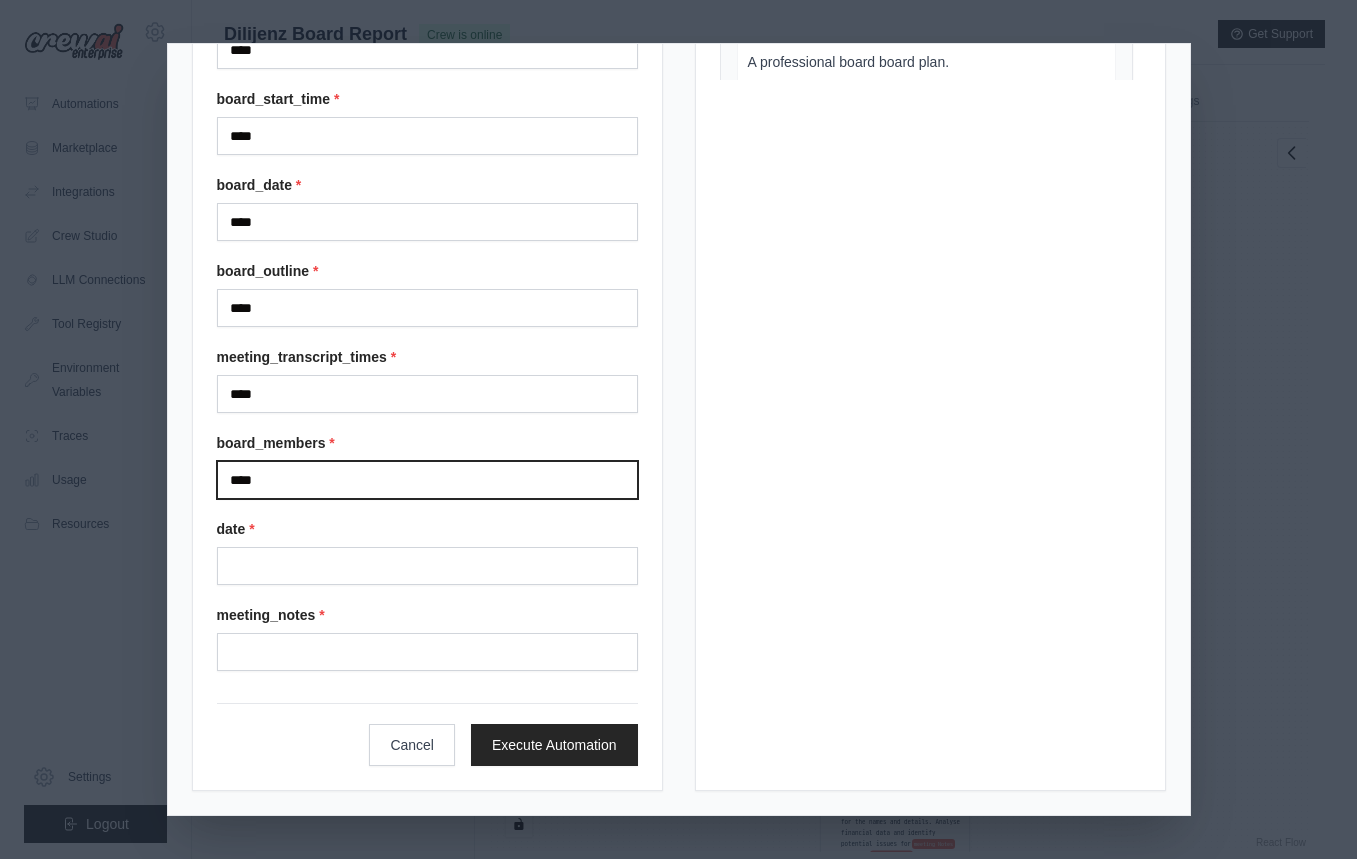 type on "****" 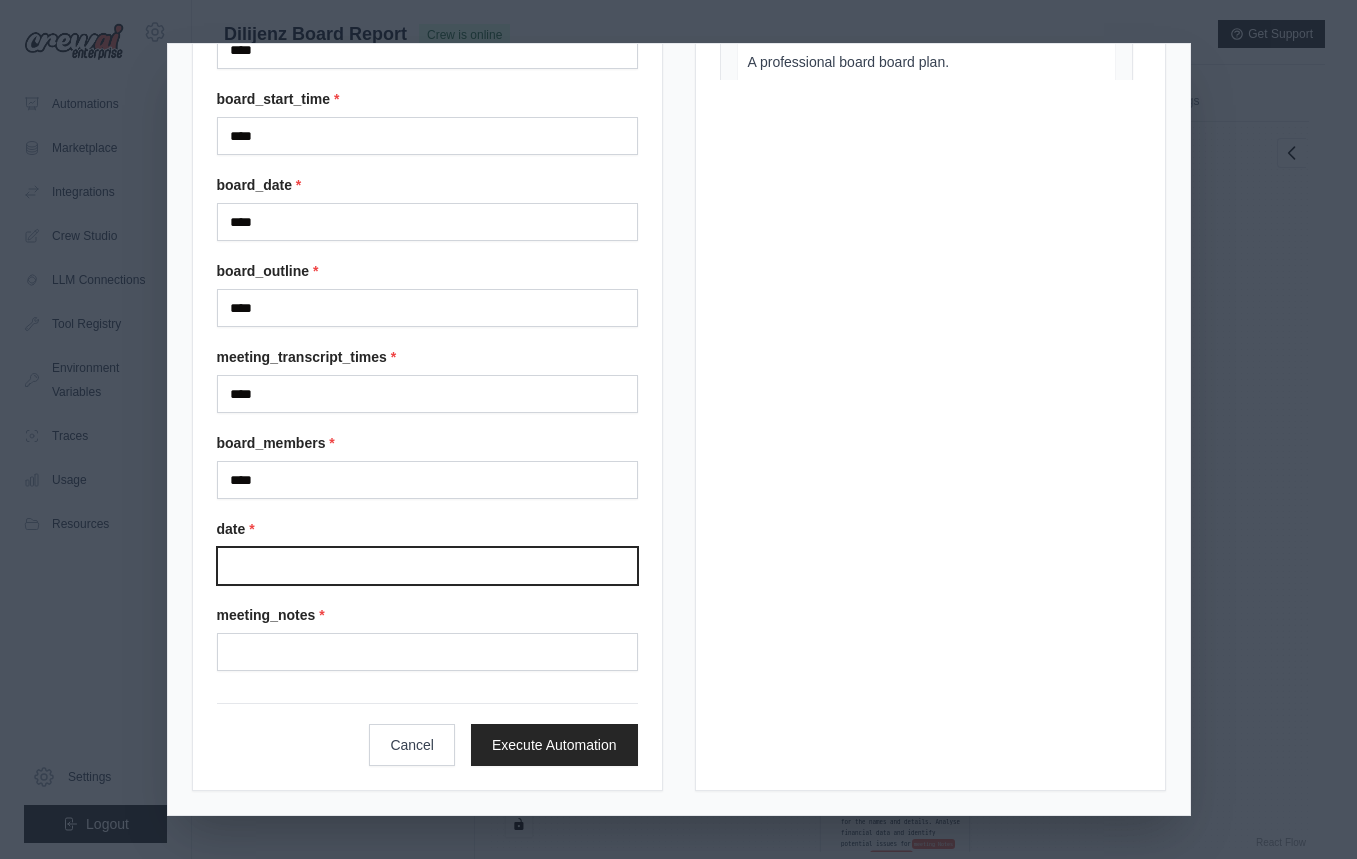 click on "Date" at bounding box center [427, 566] 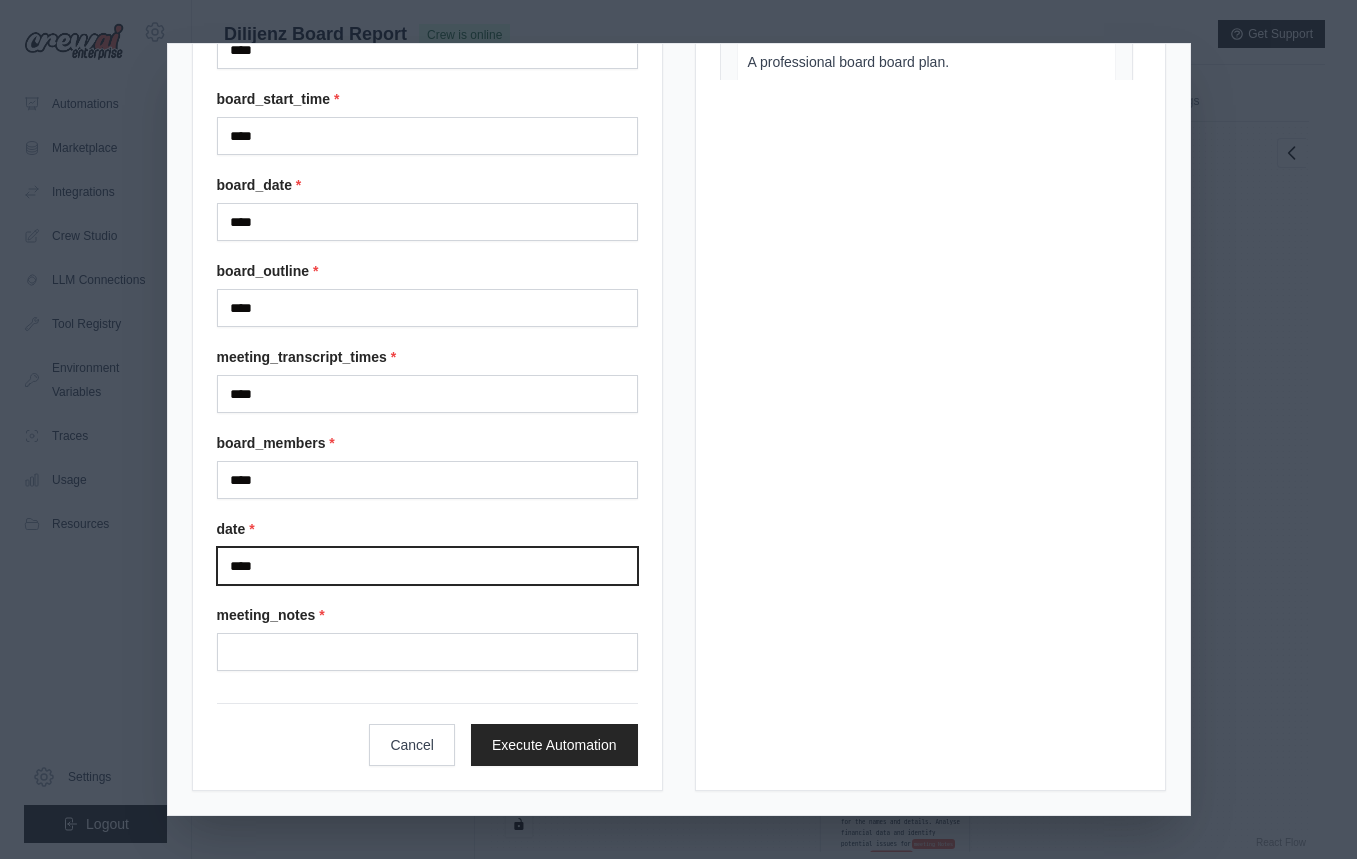 type on "****" 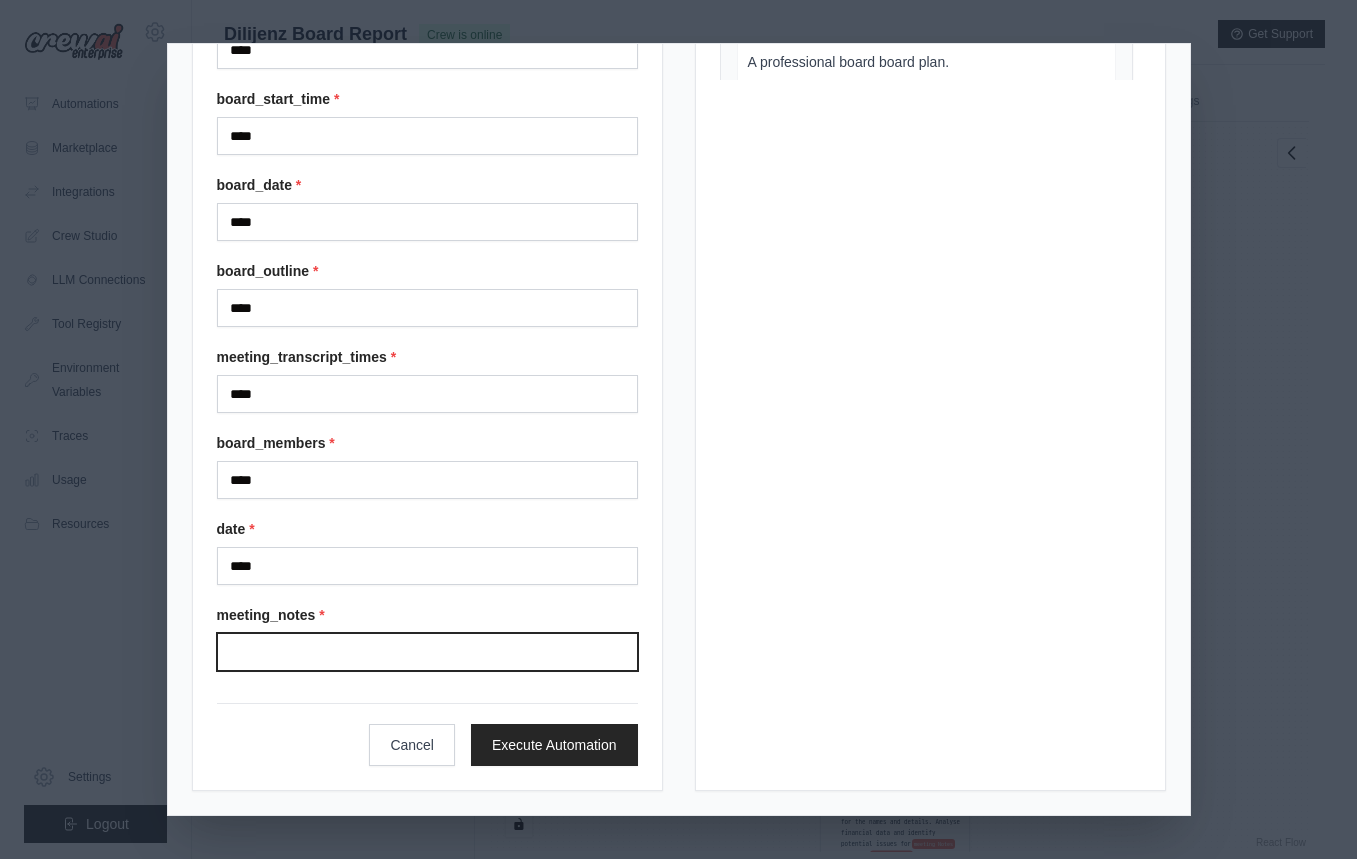 click on "Meeting notes" at bounding box center (427, 652) 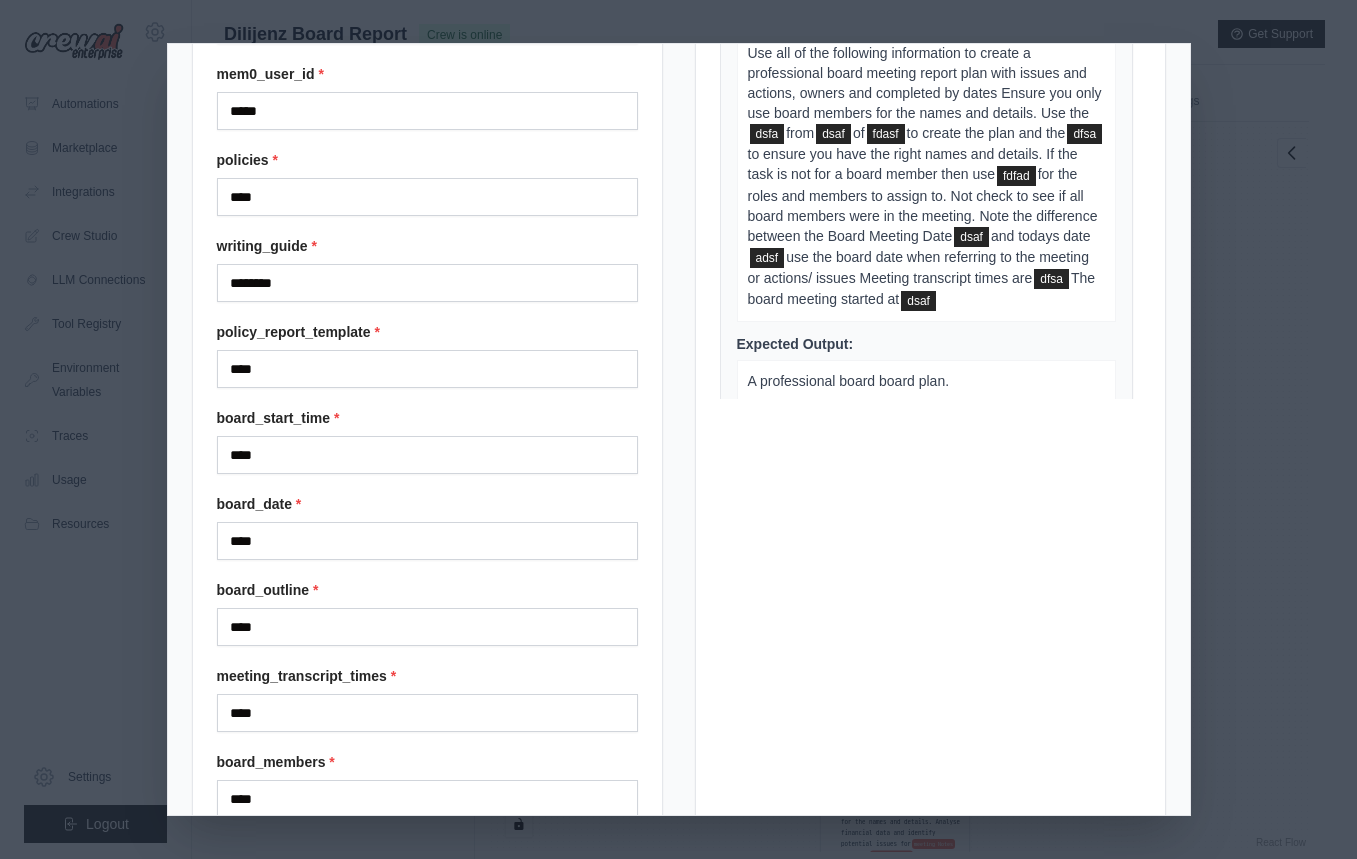 scroll, scrollTop: 0, scrollLeft: 0, axis: both 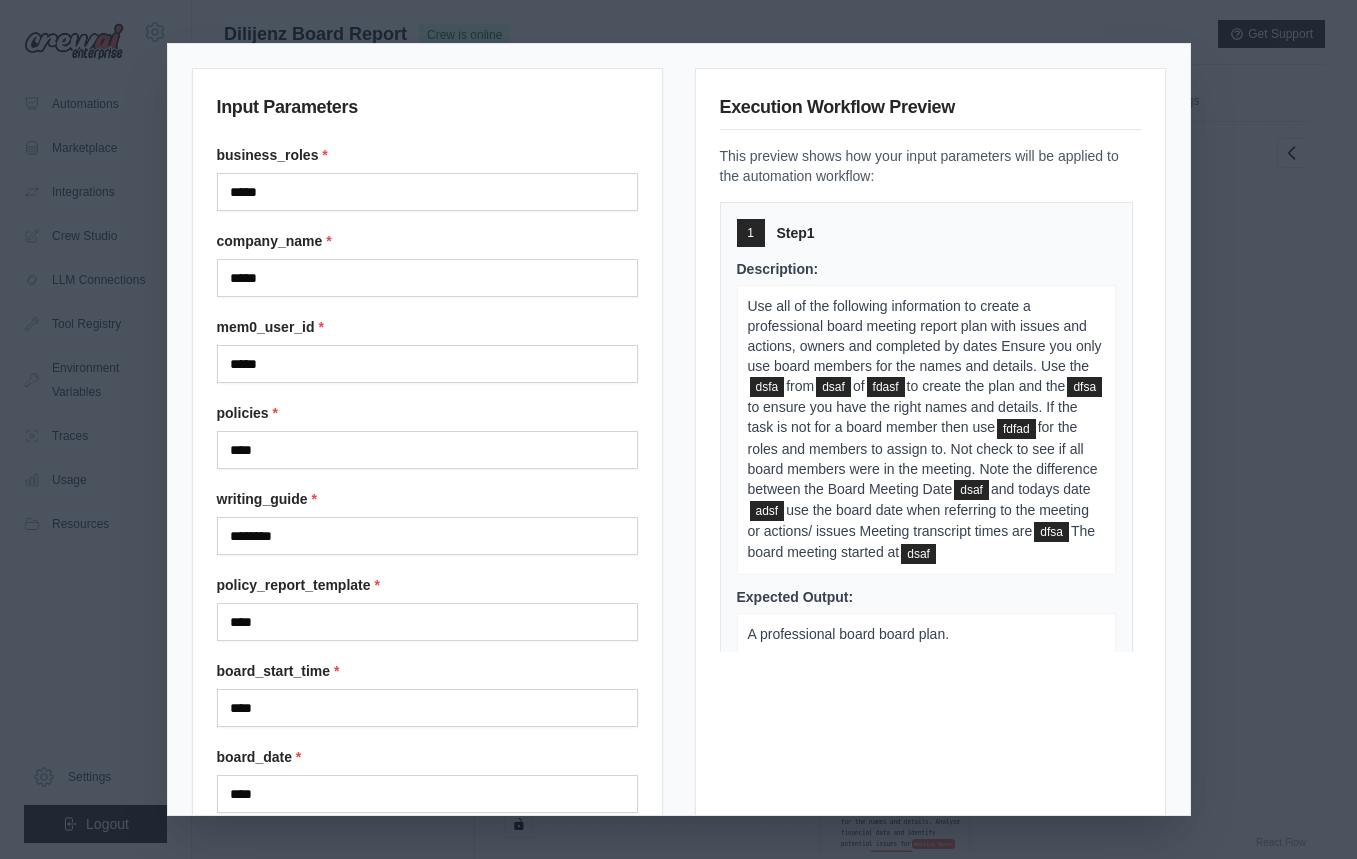 type on "****" 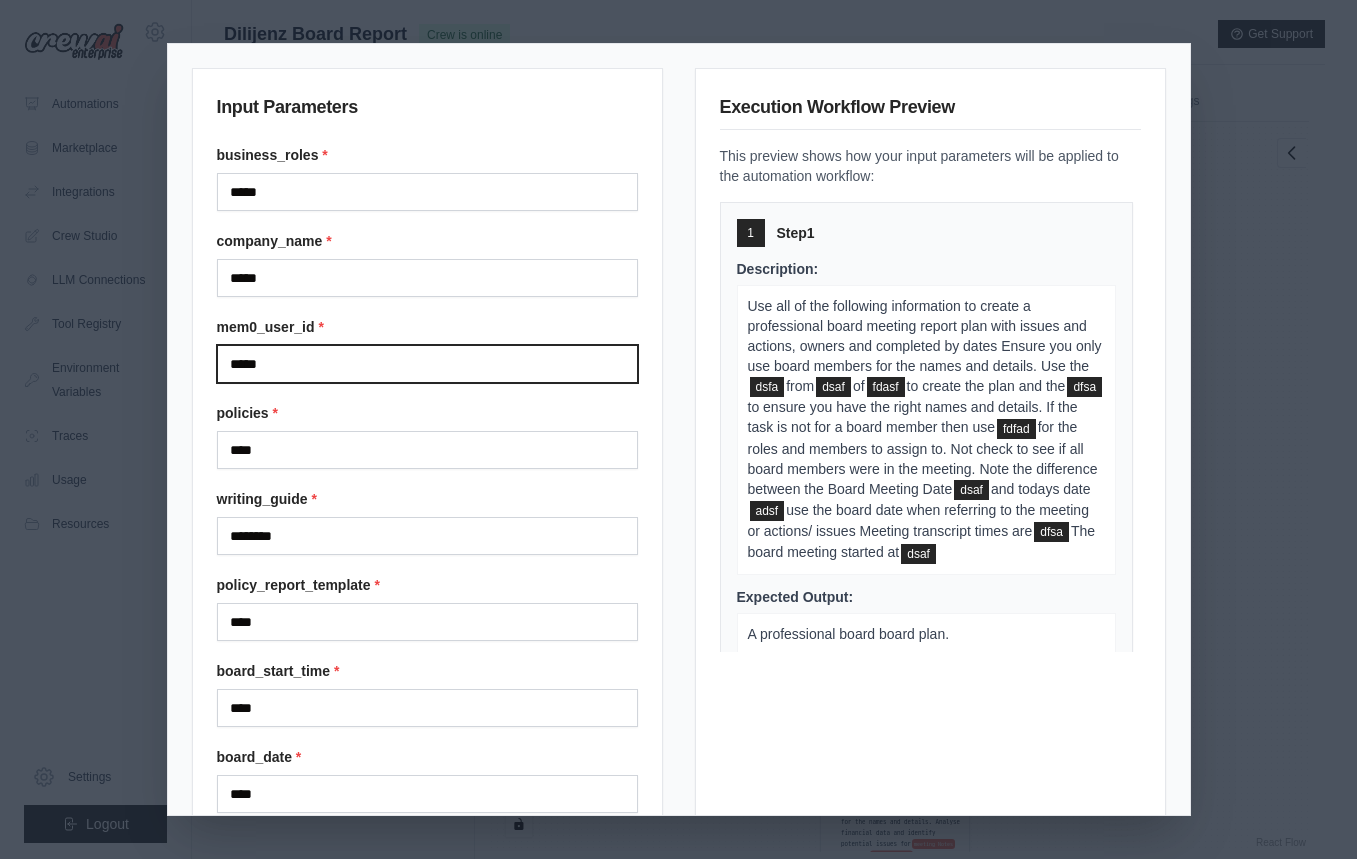 click on "*****" at bounding box center [427, 364] 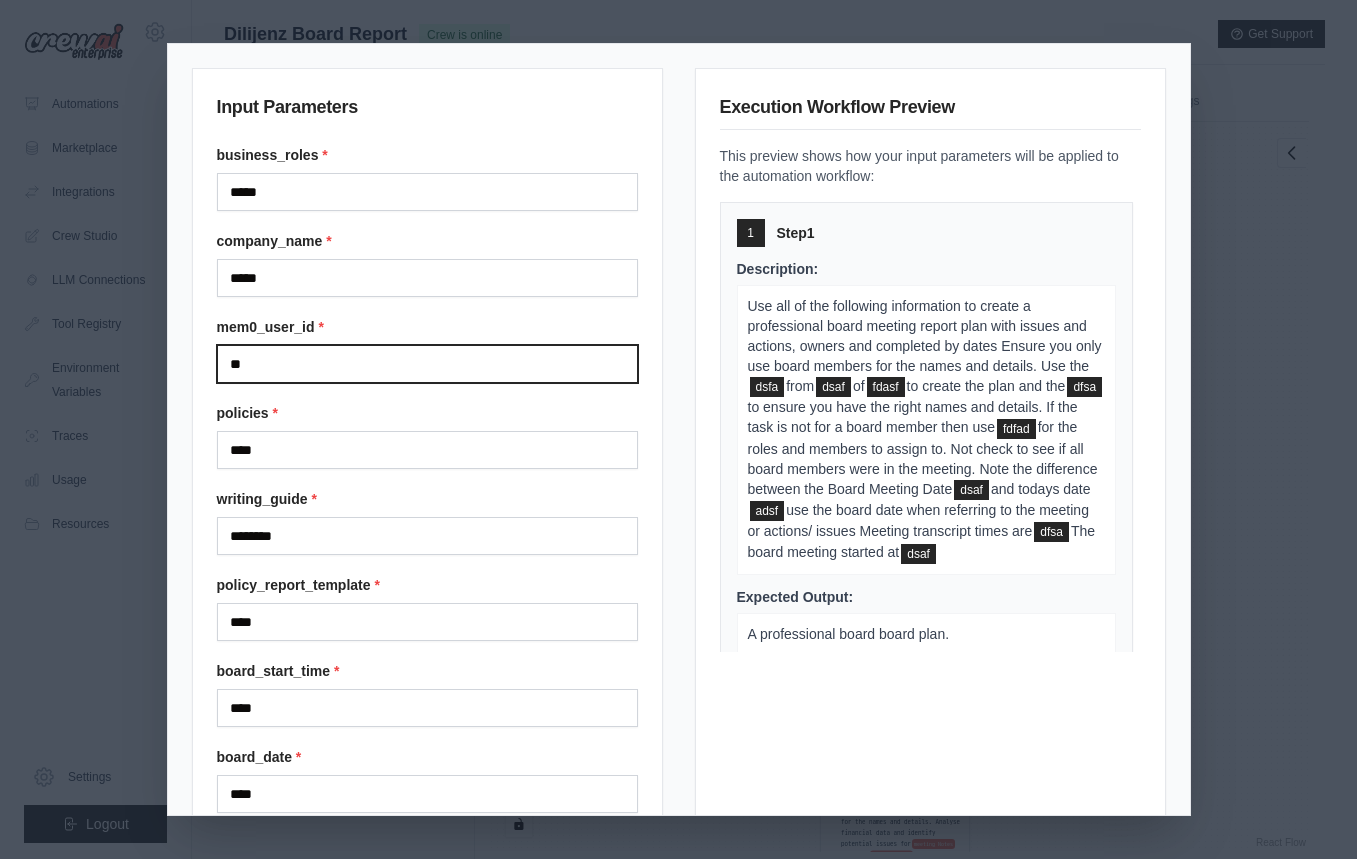 type on "*" 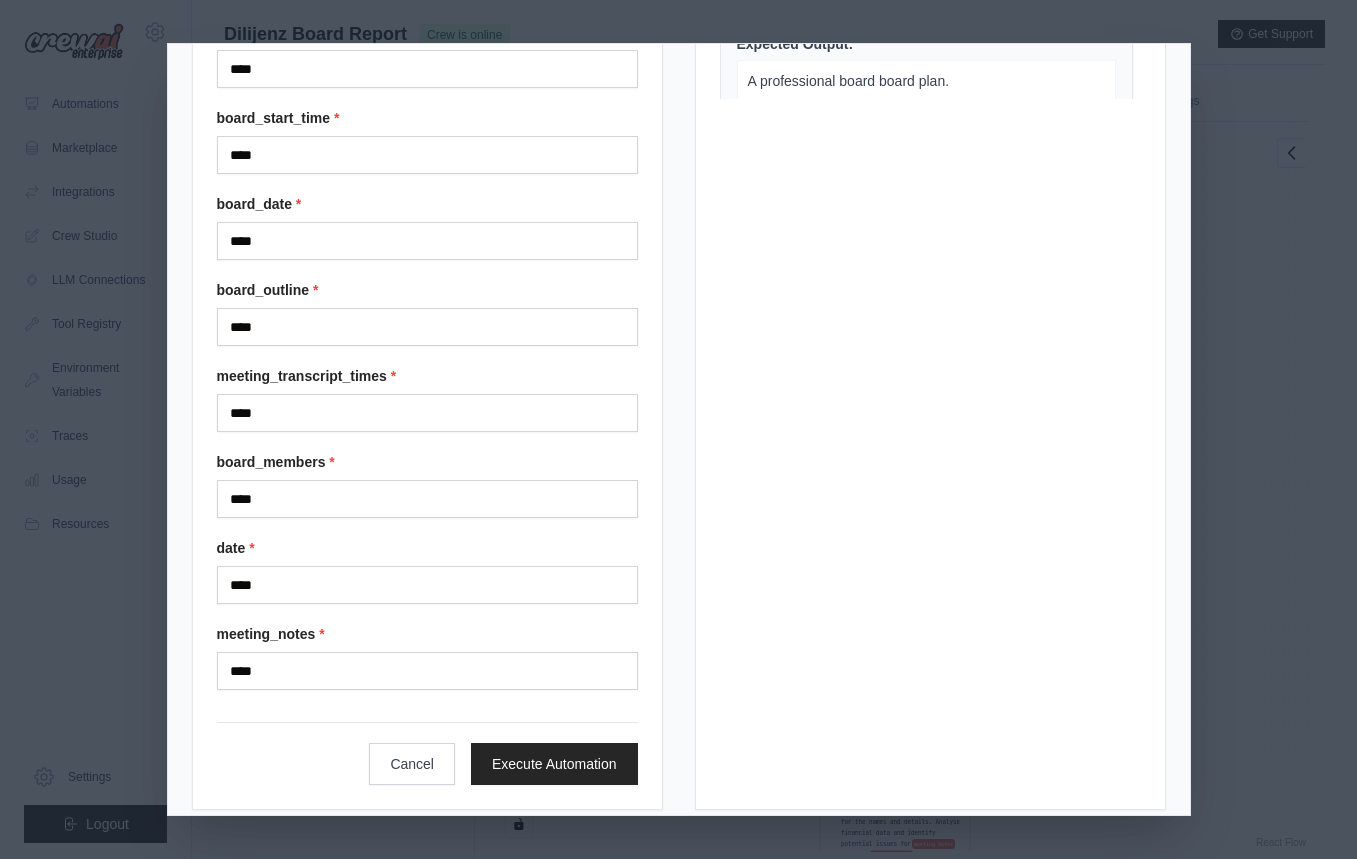 scroll, scrollTop: 572, scrollLeft: 0, axis: vertical 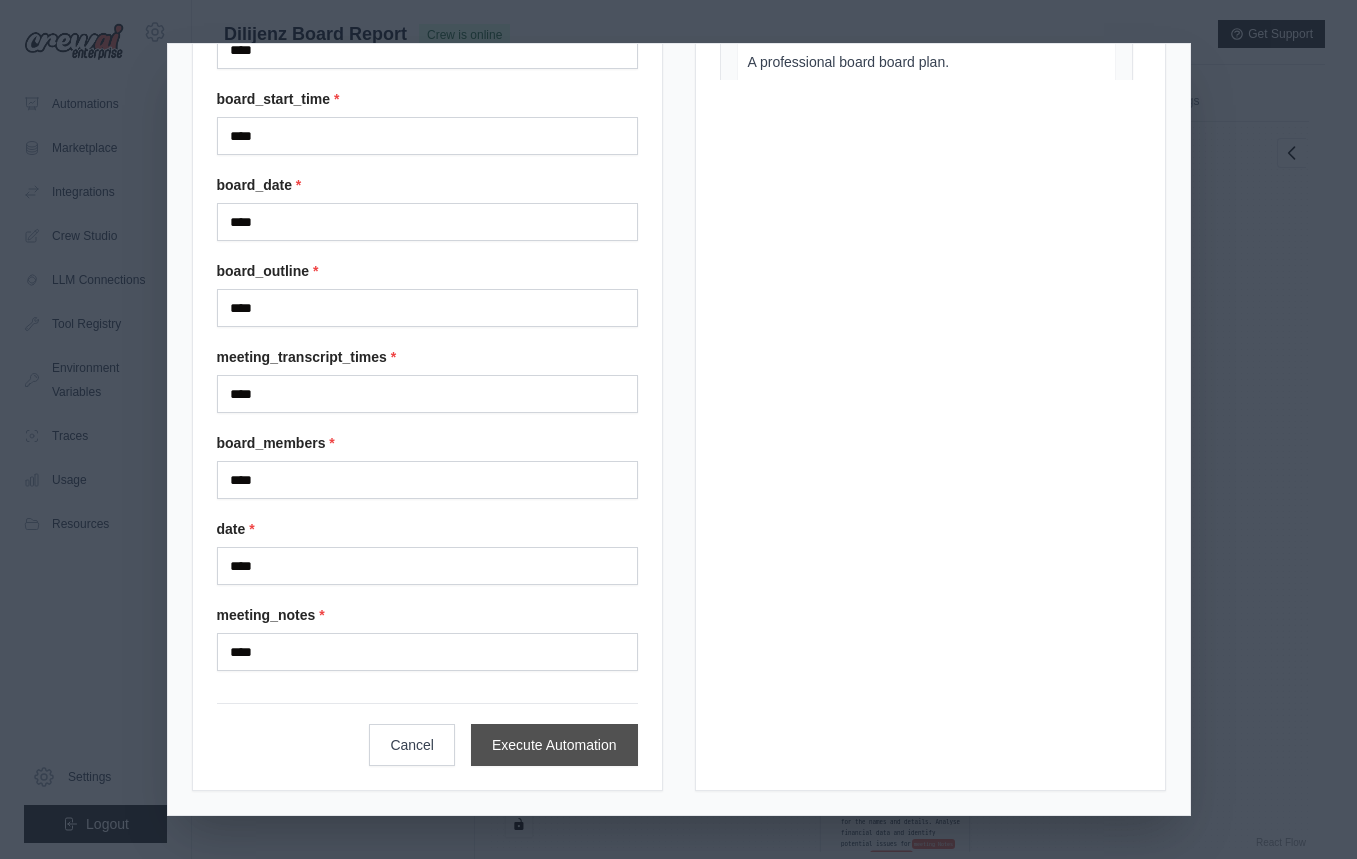 type on "***" 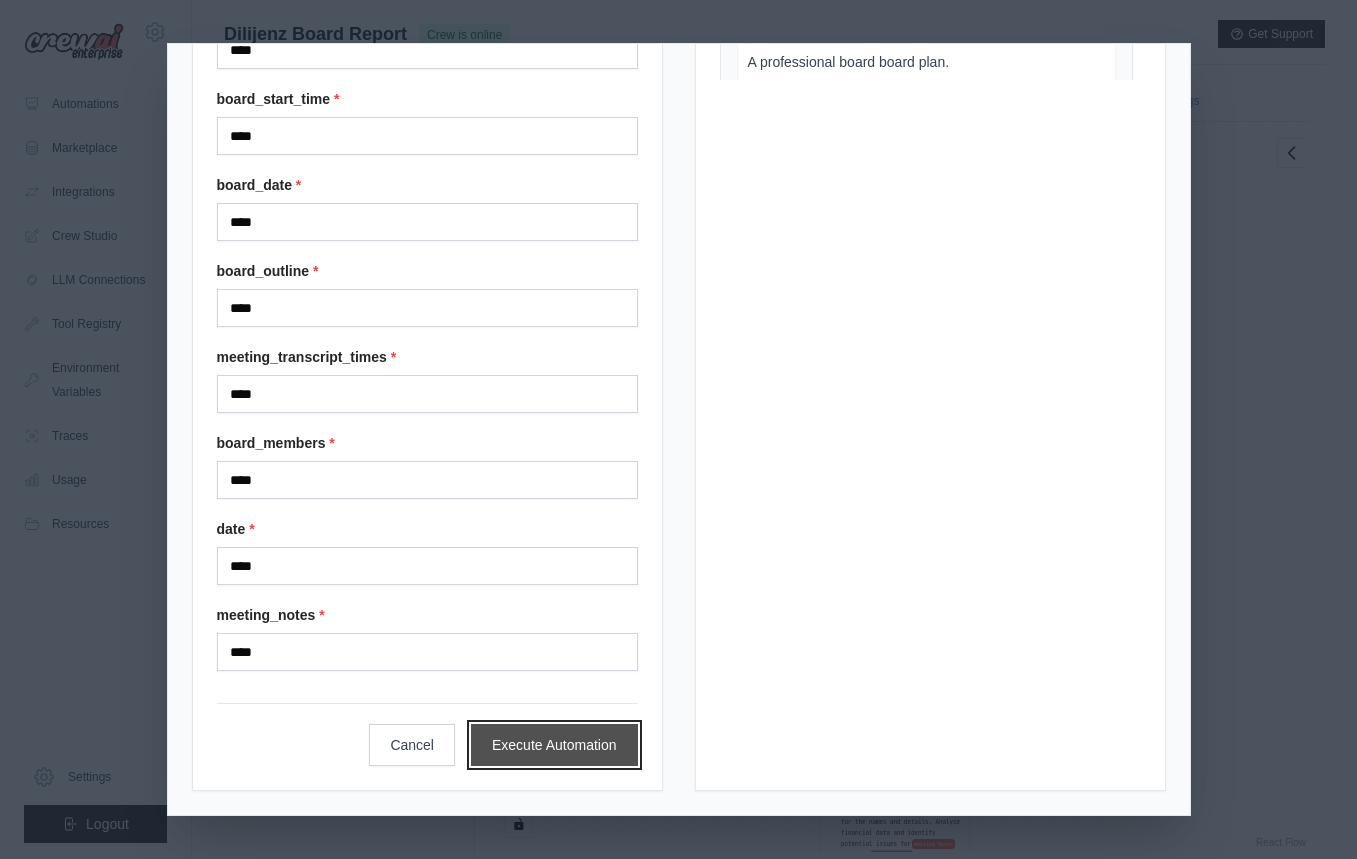 click on "Execute Automation" at bounding box center [554, 745] 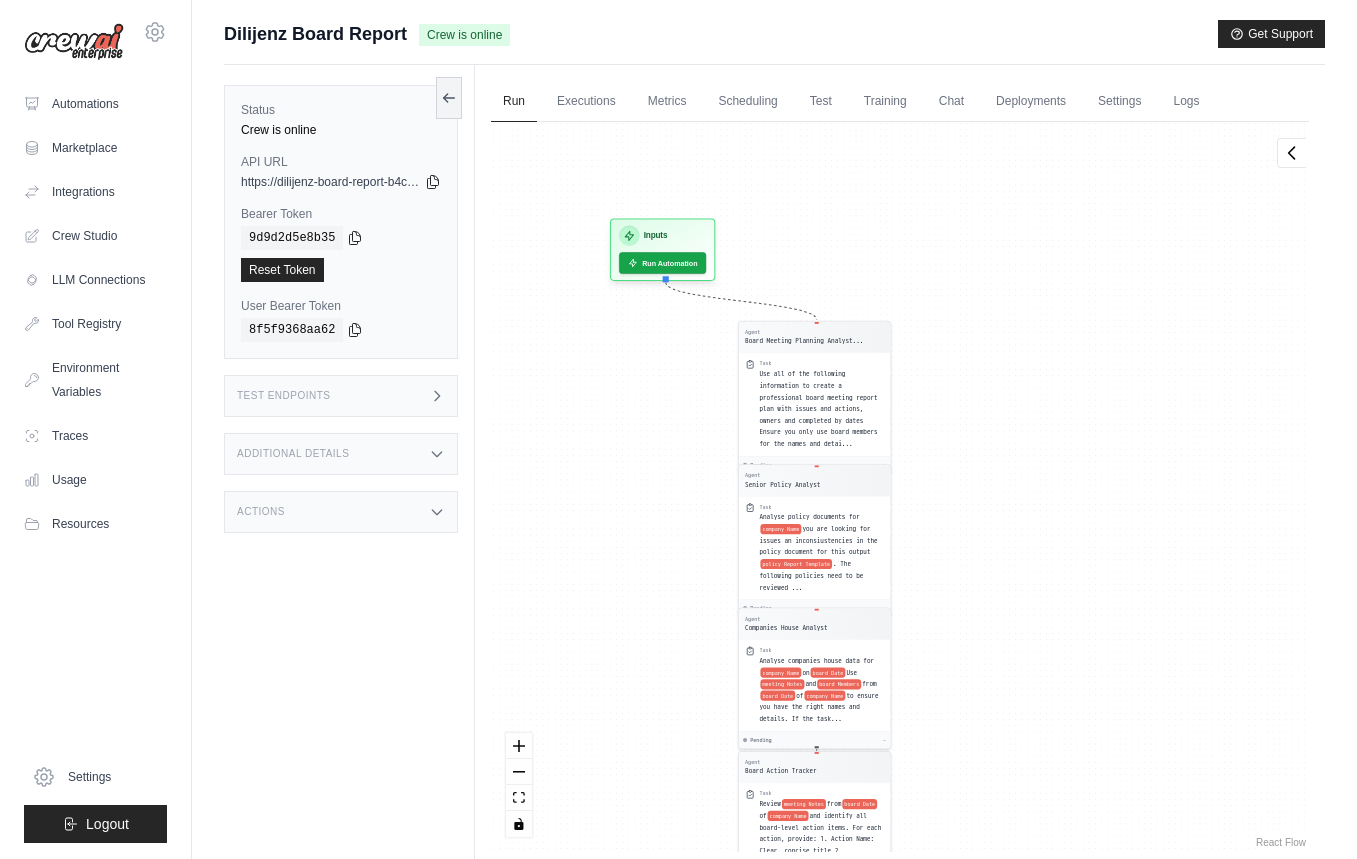 drag, startPoint x: 681, startPoint y: 207, endPoint x: 621, endPoint y: 590, distance: 387.67126 